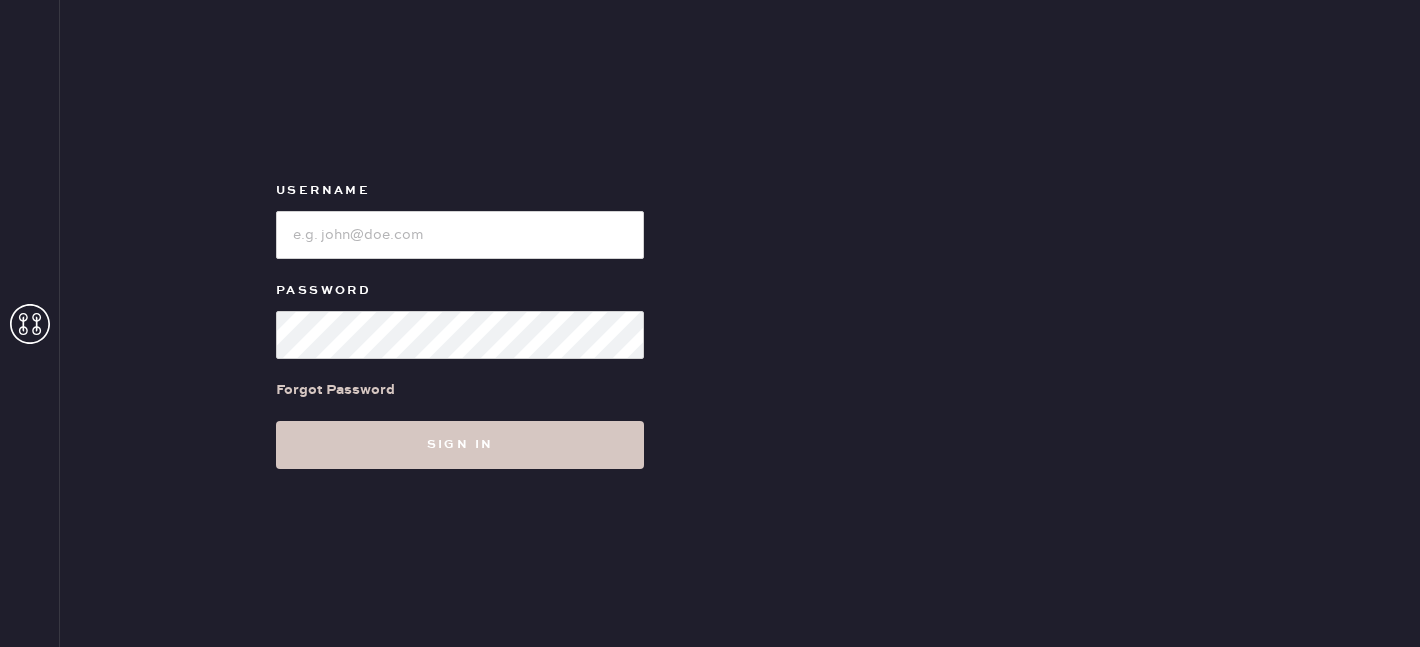 scroll, scrollTop: 0, scrollLeft: 0, axis: both 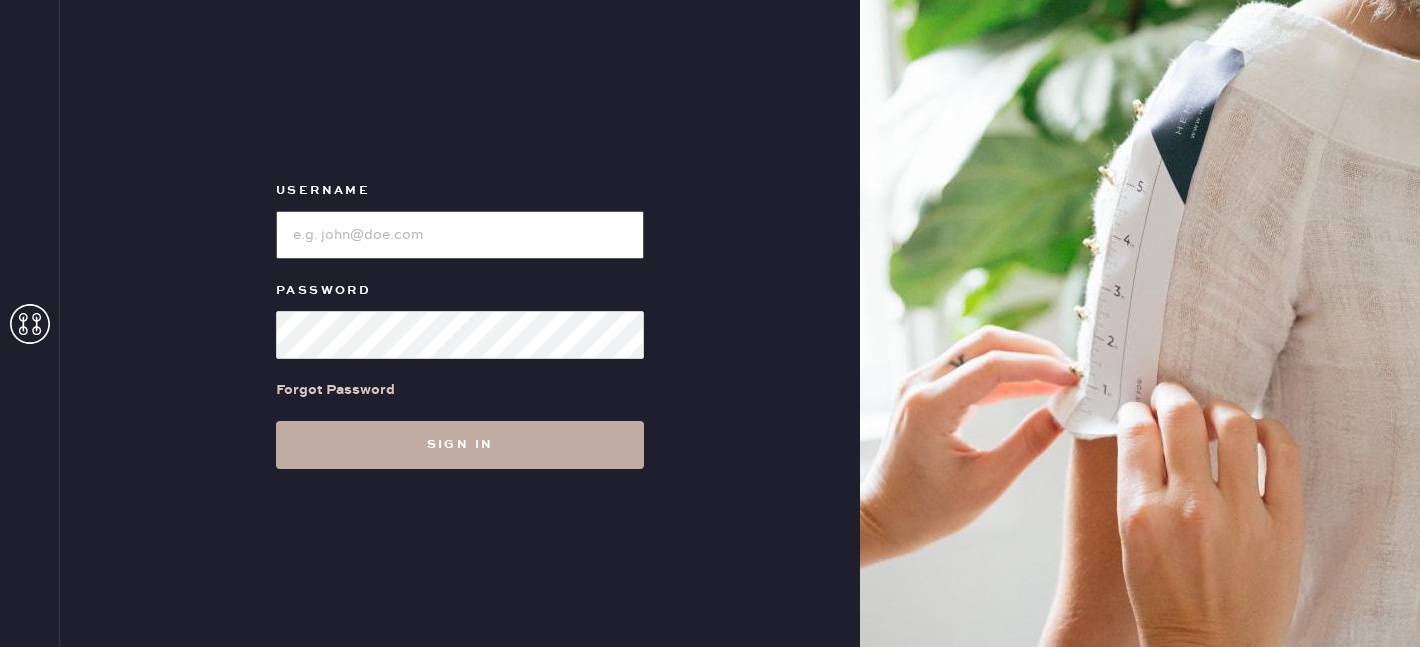 type on "[BRAND]" 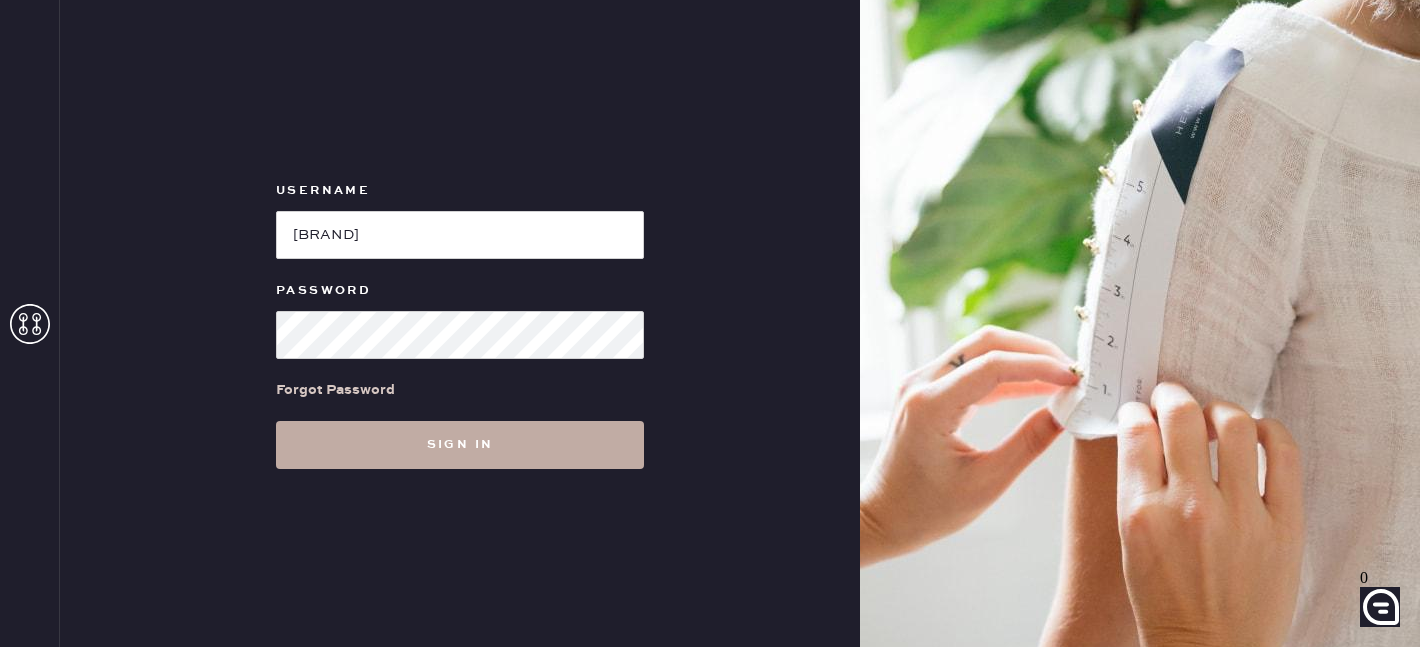 click on "Sign in" at bounding box center (460, 445) 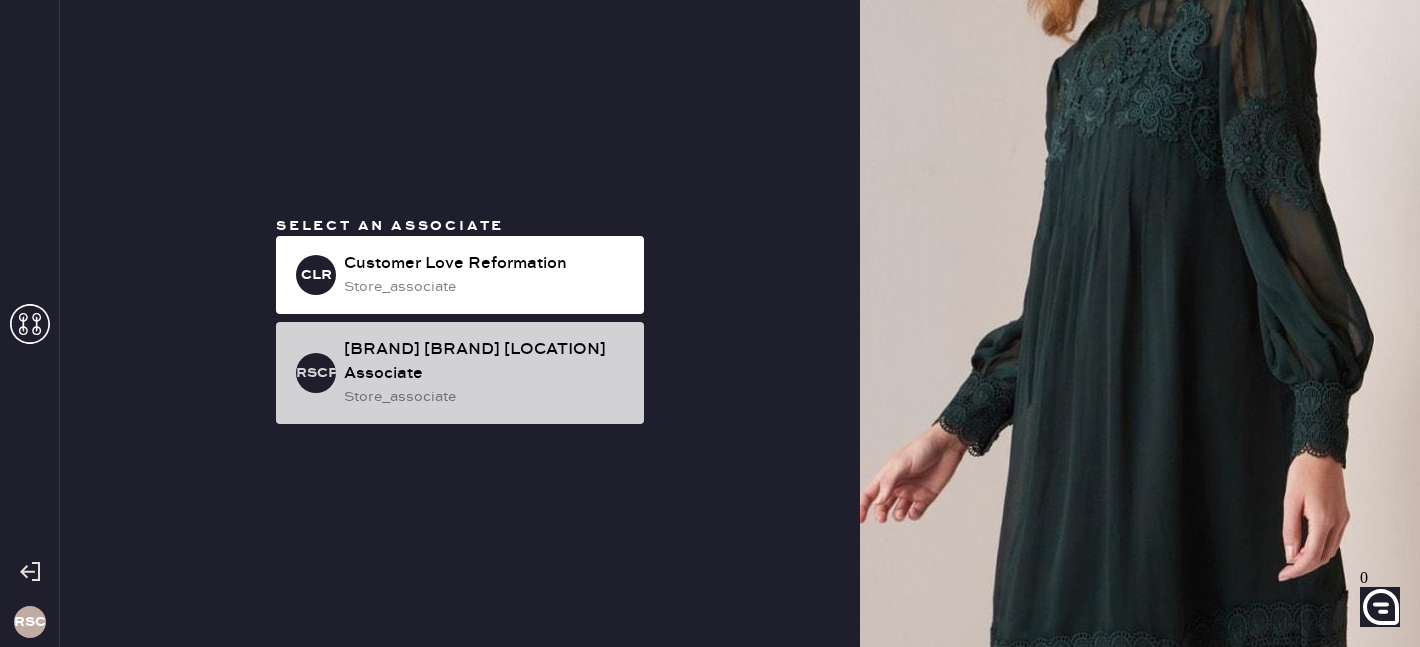 click on "Reformation South Coast Plaza  Associate" at bounding box center (486, 264) 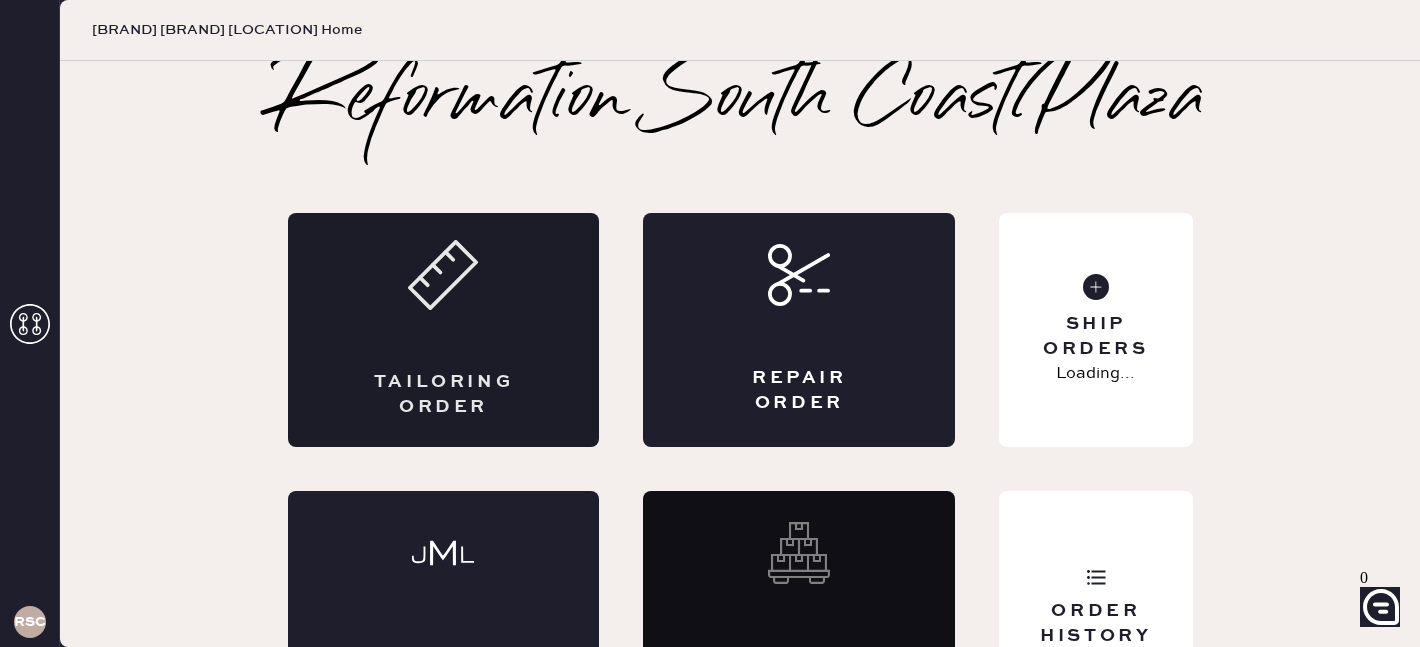 click on "Tailoring Order" at bounding box center (444, 330) 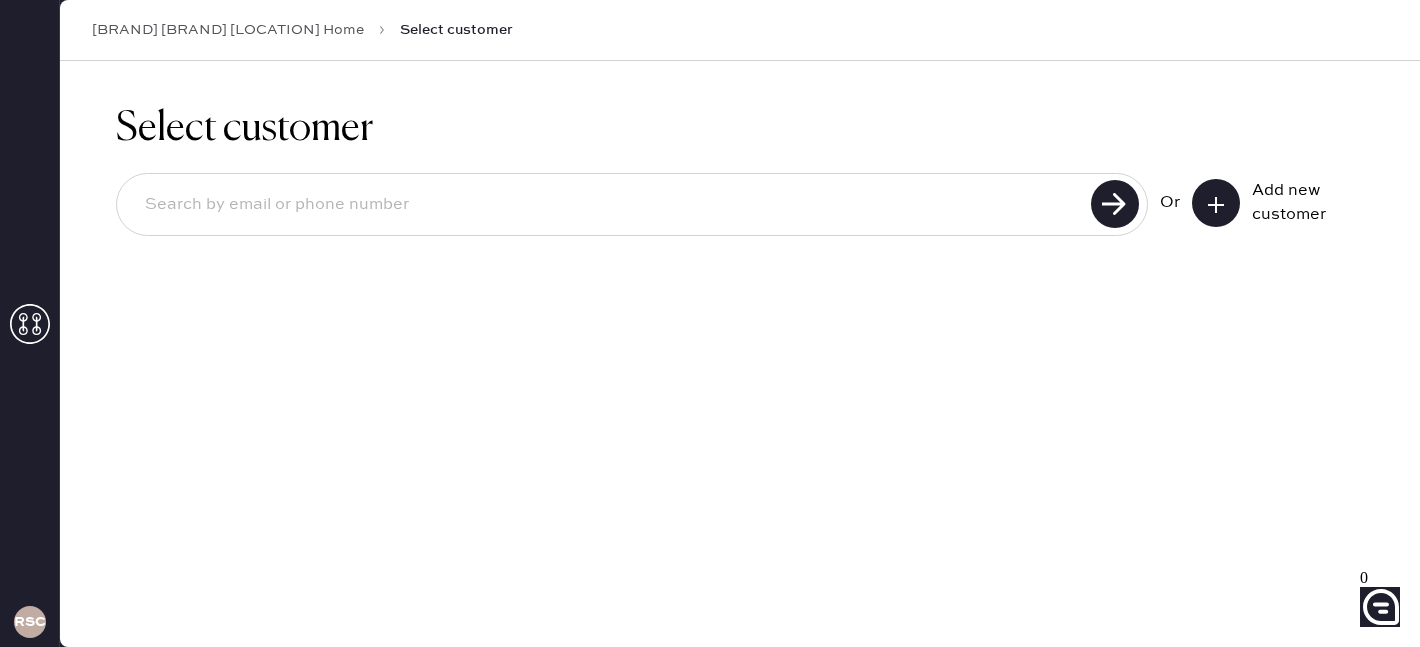 click at bounding box center (1216, 205) 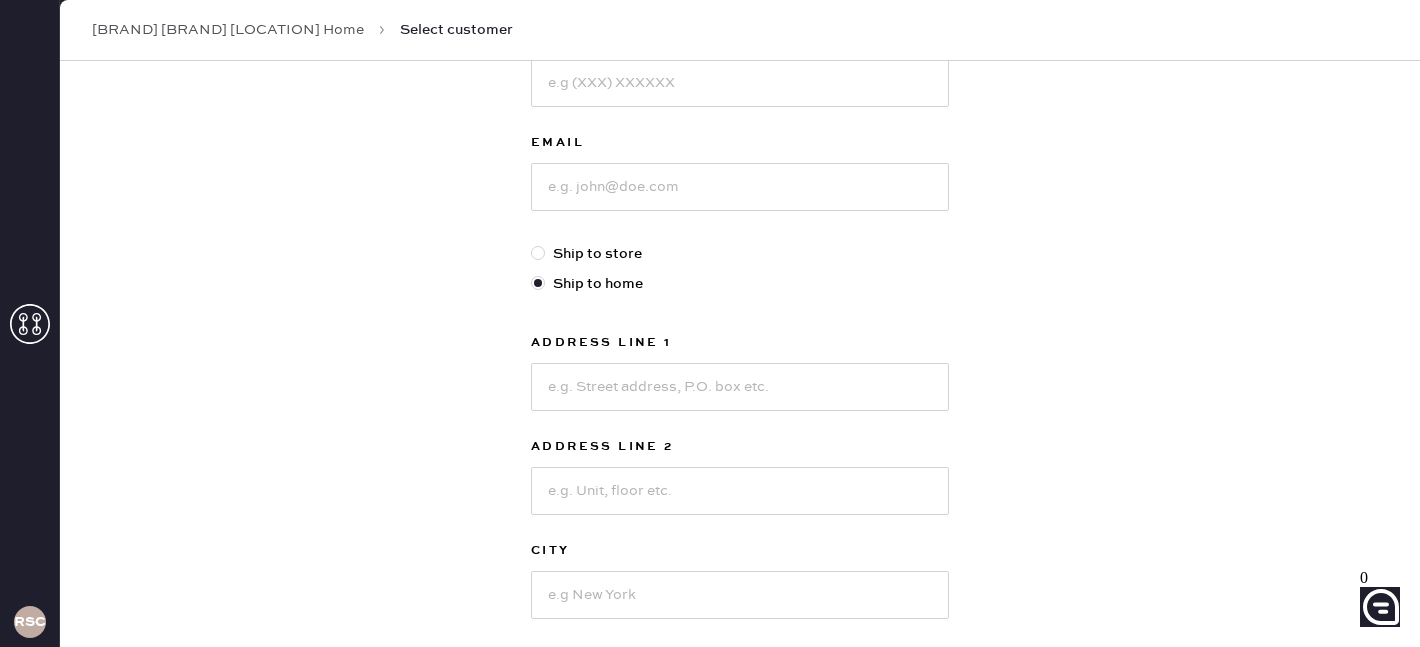 scroll, scrollTop: 0, scrollLeft: 0, axis: both 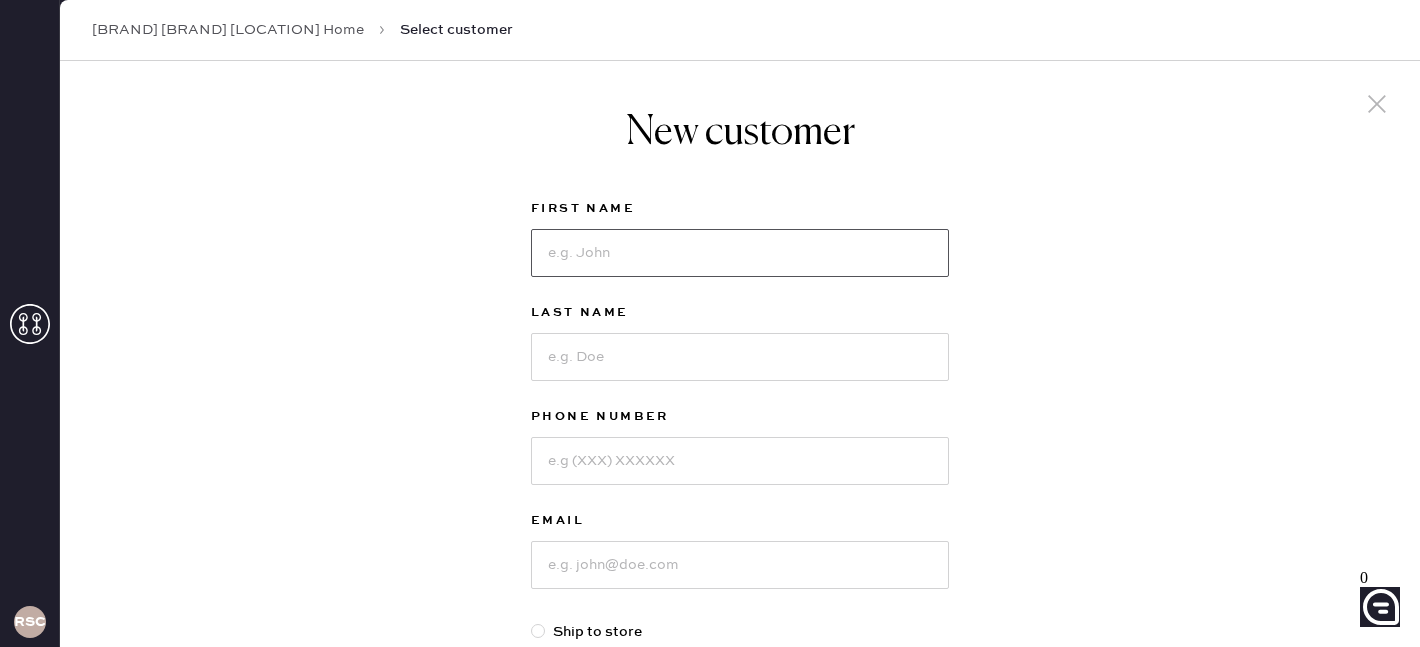 click at bounding box center [740, 253] 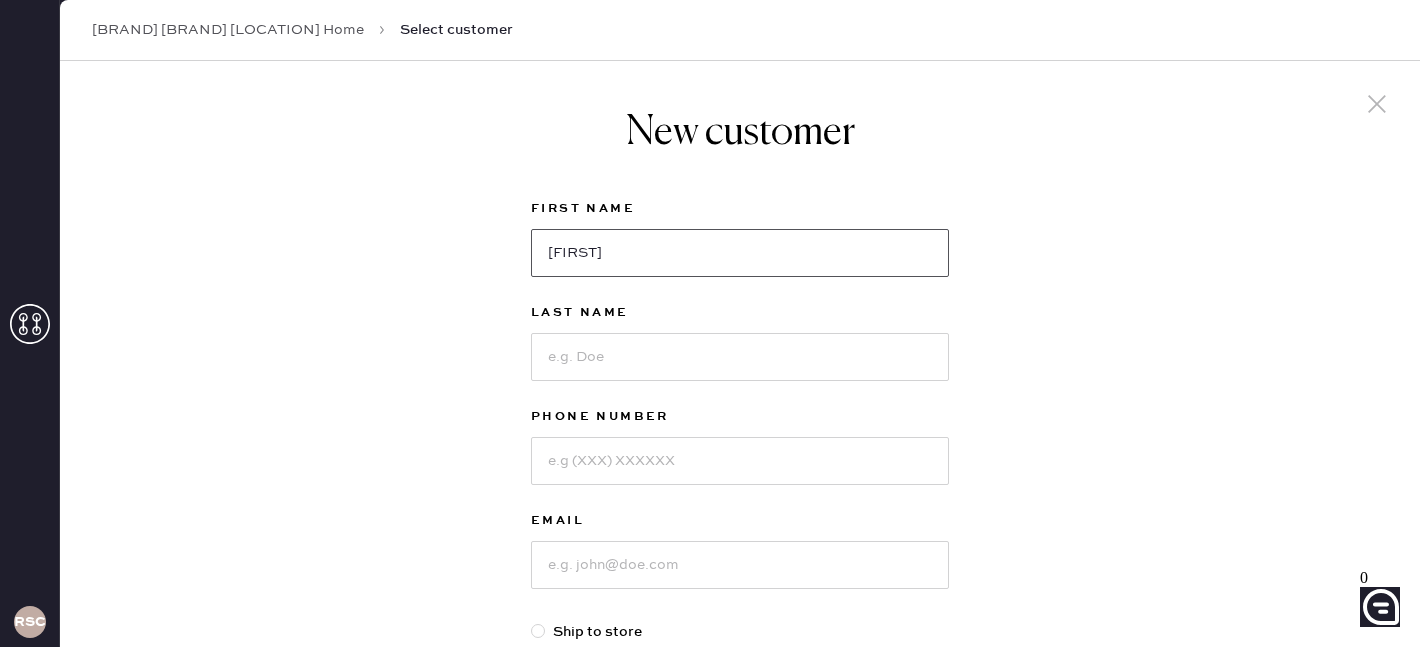 type on "[FIRST]" 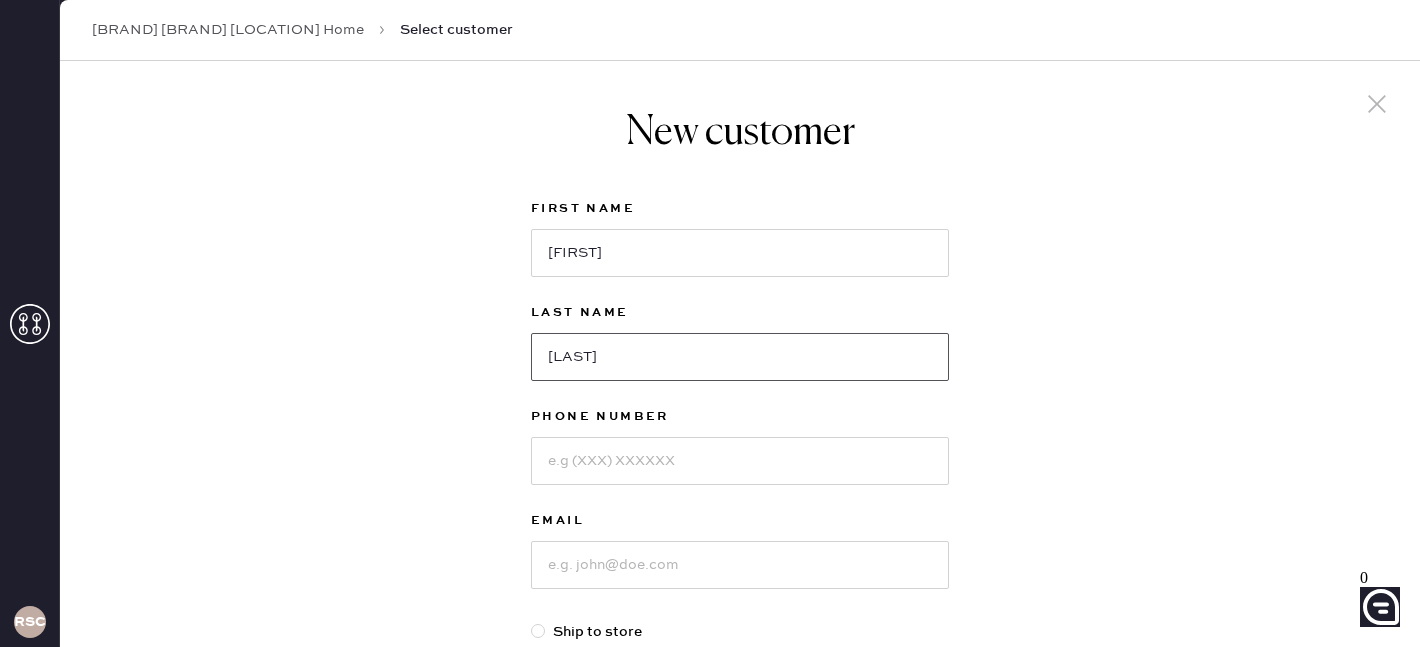 type on "[LAST]" 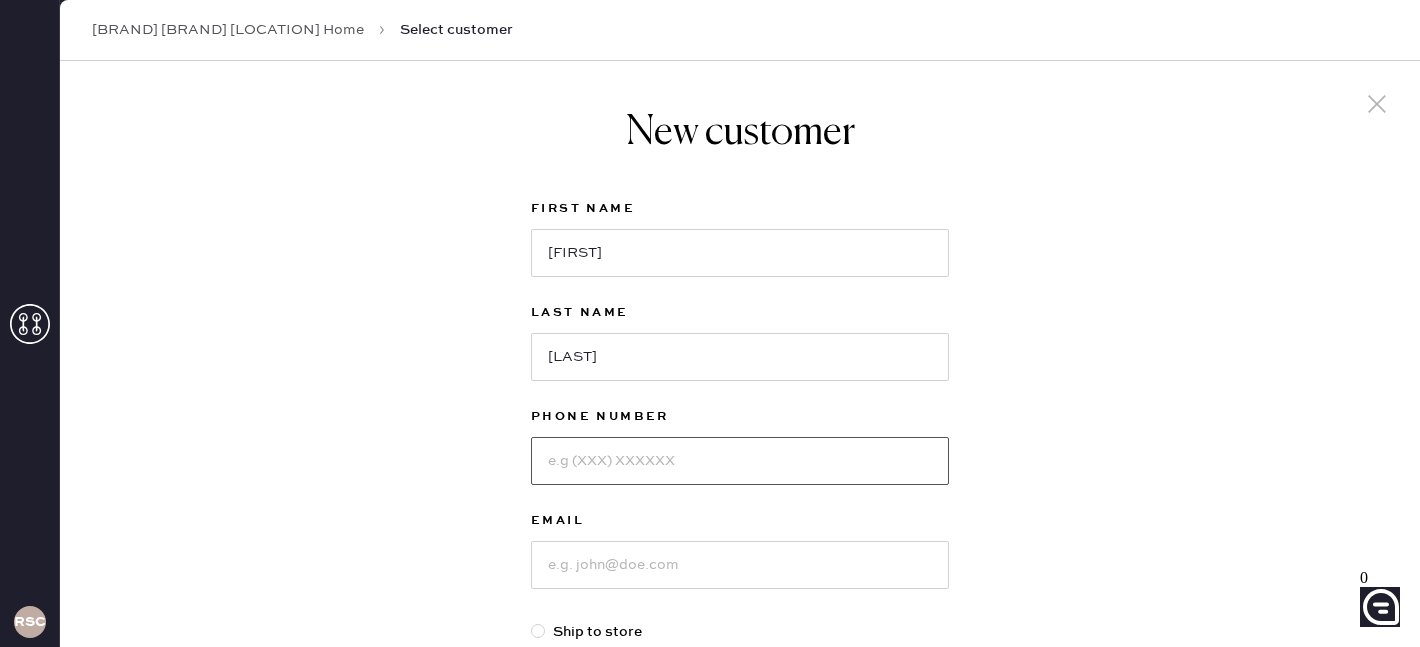 click at bounding box center [740, 461] 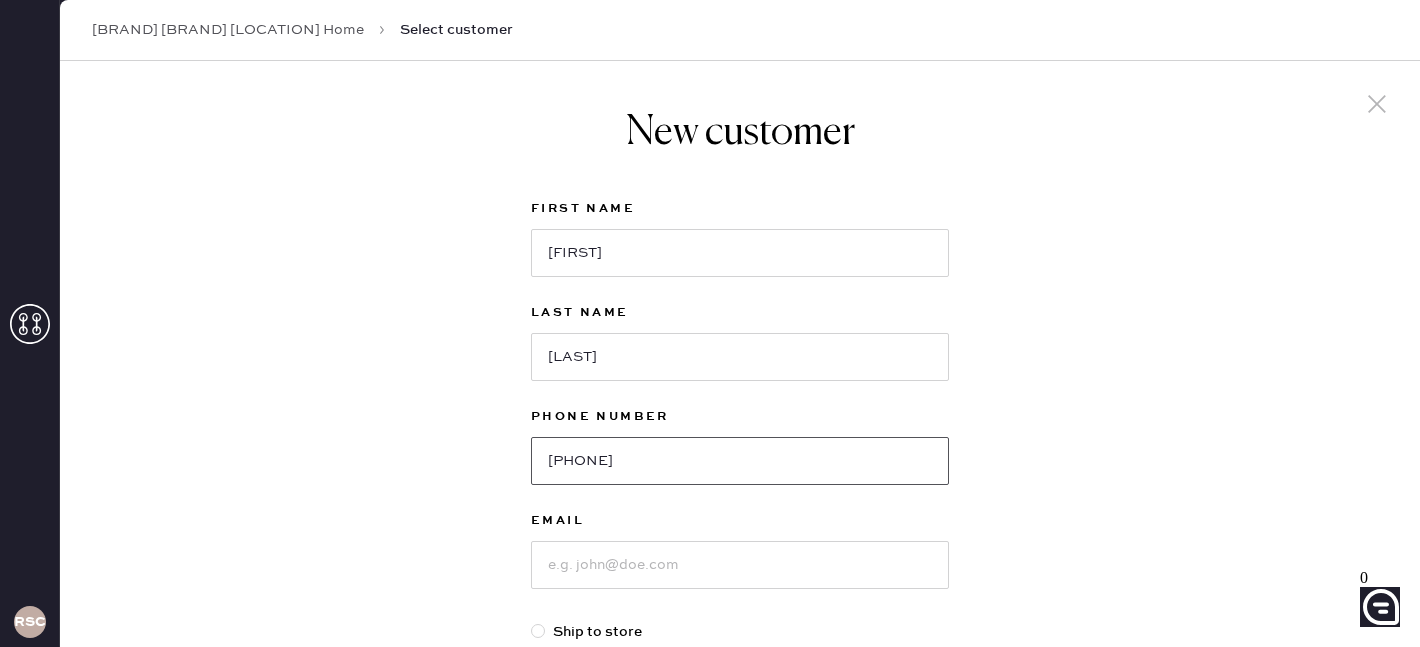 type on "949-374-7471" 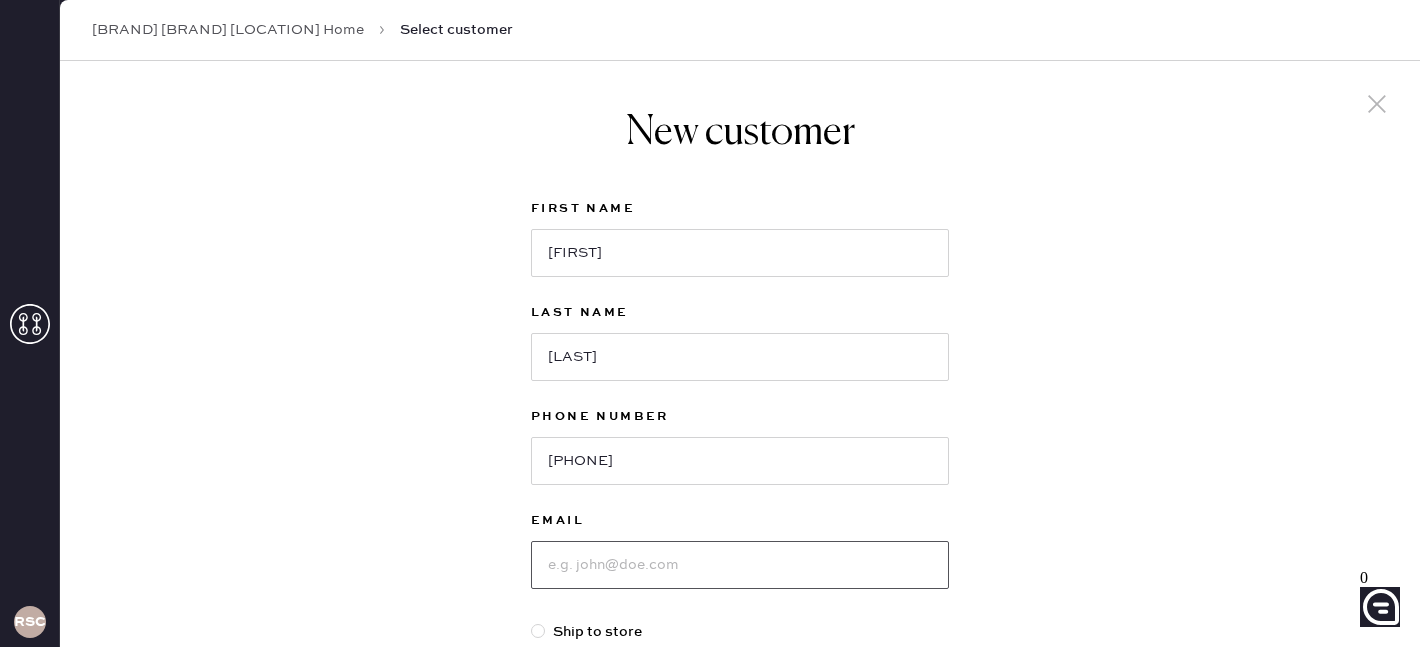 click at bounding box center (740, 565) 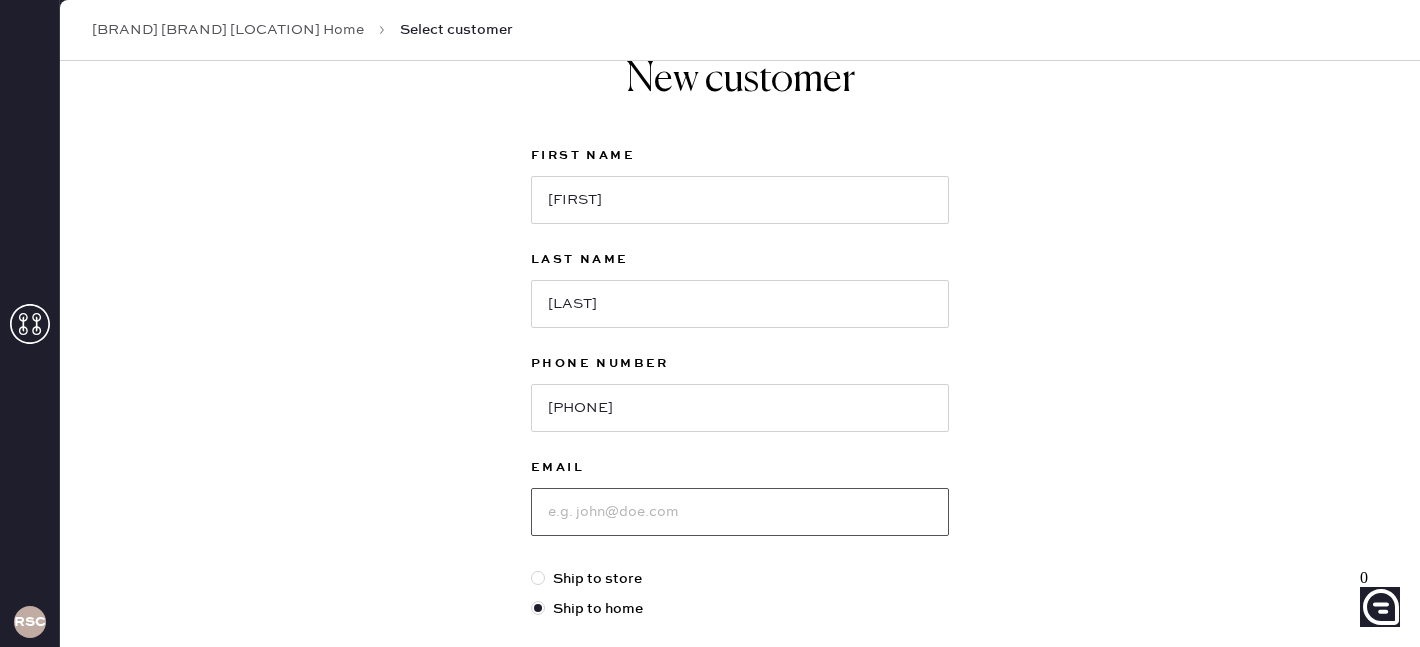 scroll, scrollTop: 55, scrollLeft: 0, axis: vertical 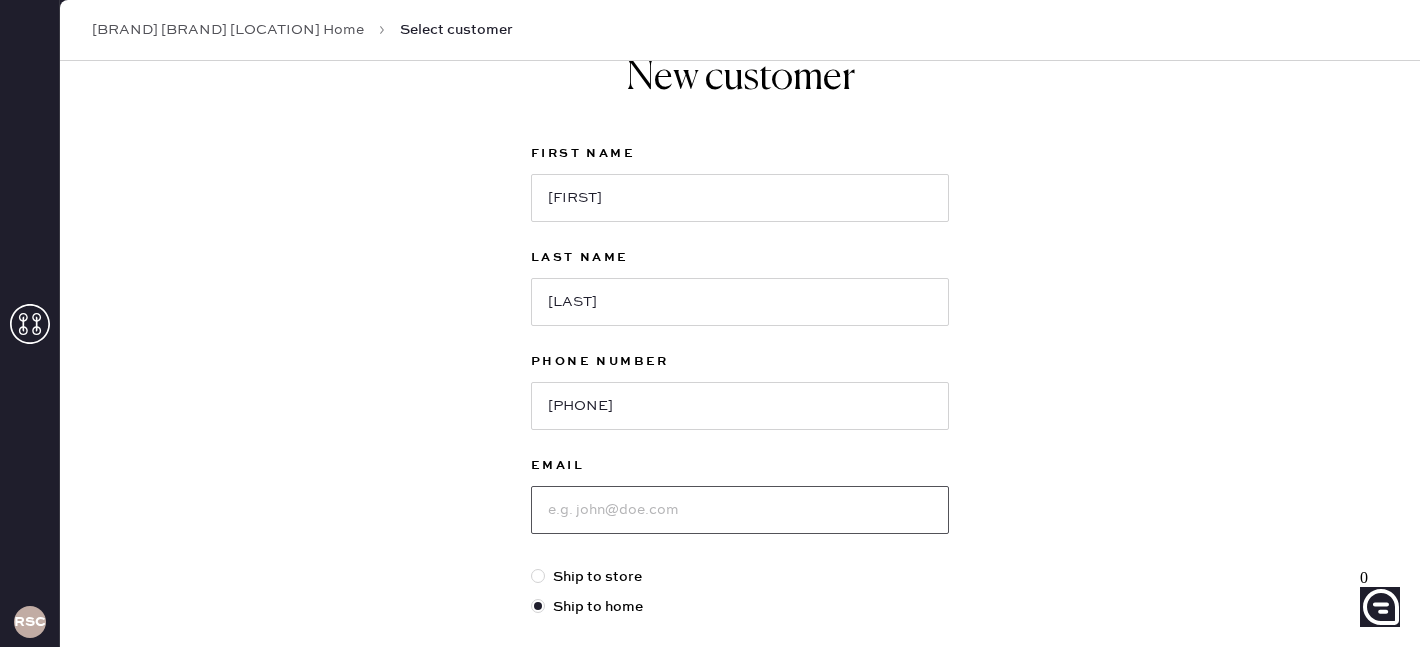 click at bounding box center [740, 510] 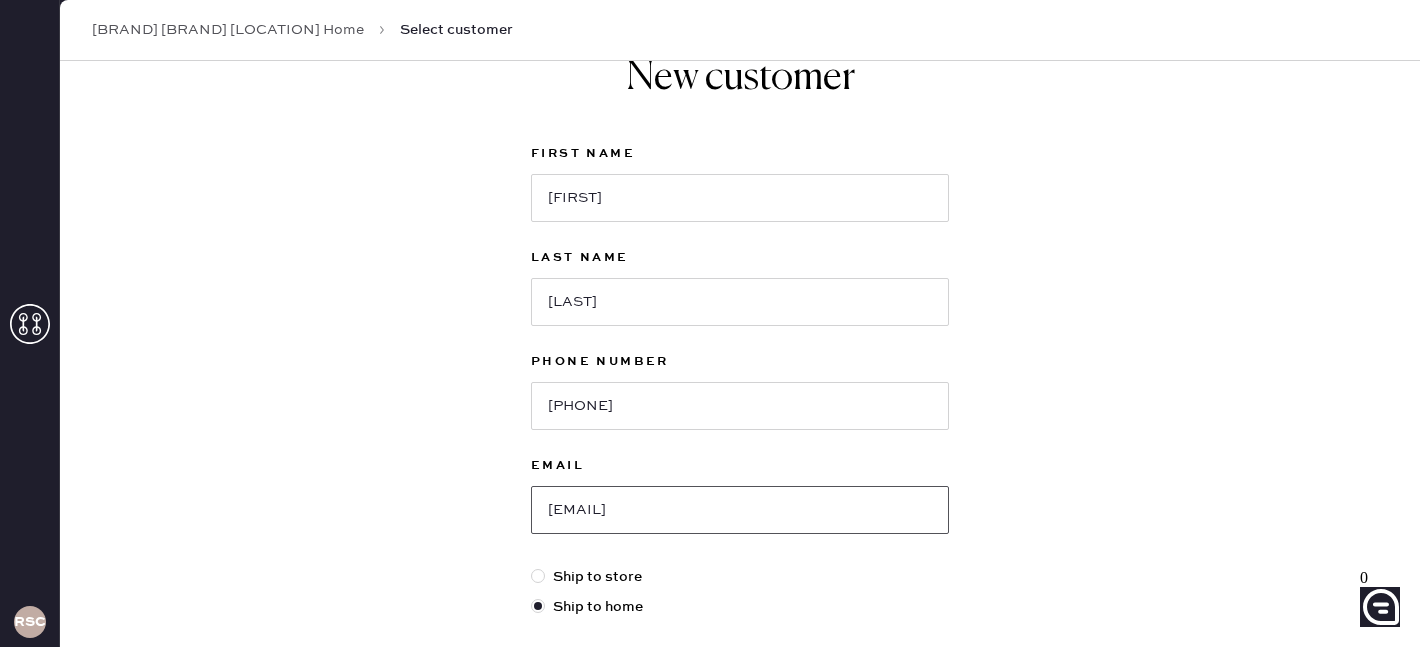 scroll, scrollTop: 244, scrollLeft: 0, axis: vertical 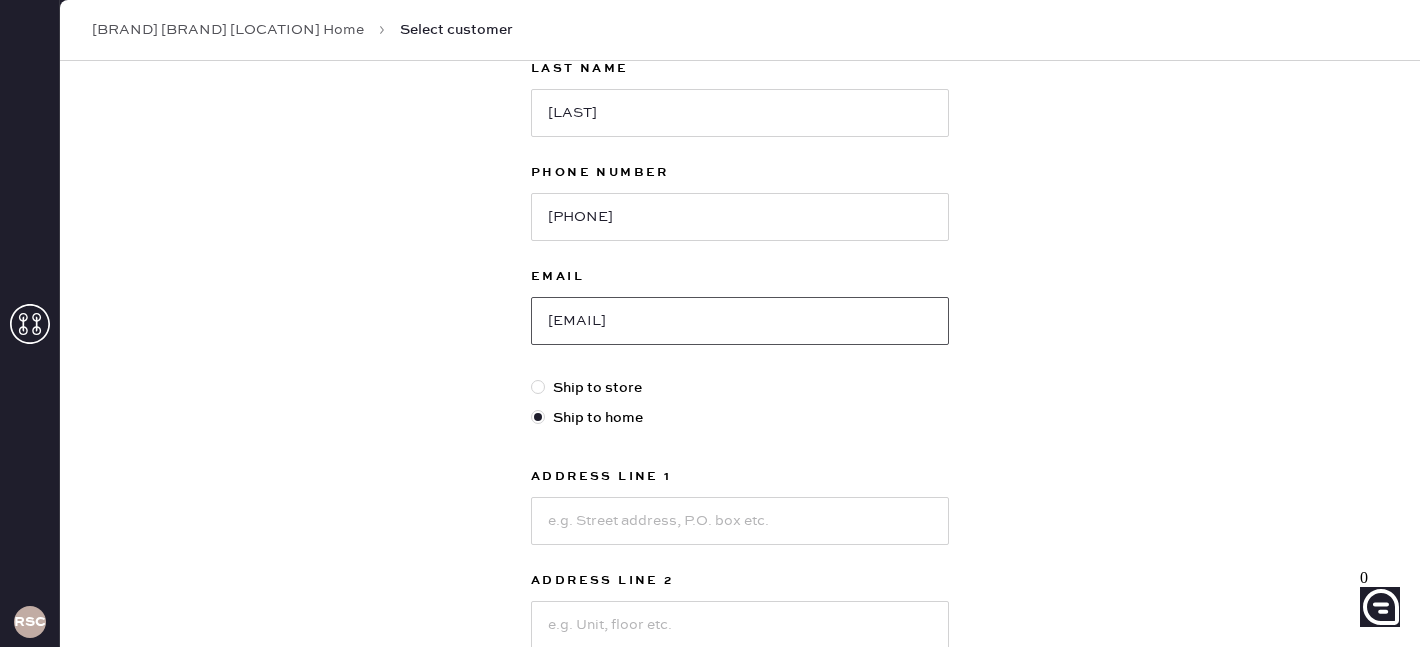 type on "[EMAIL]" 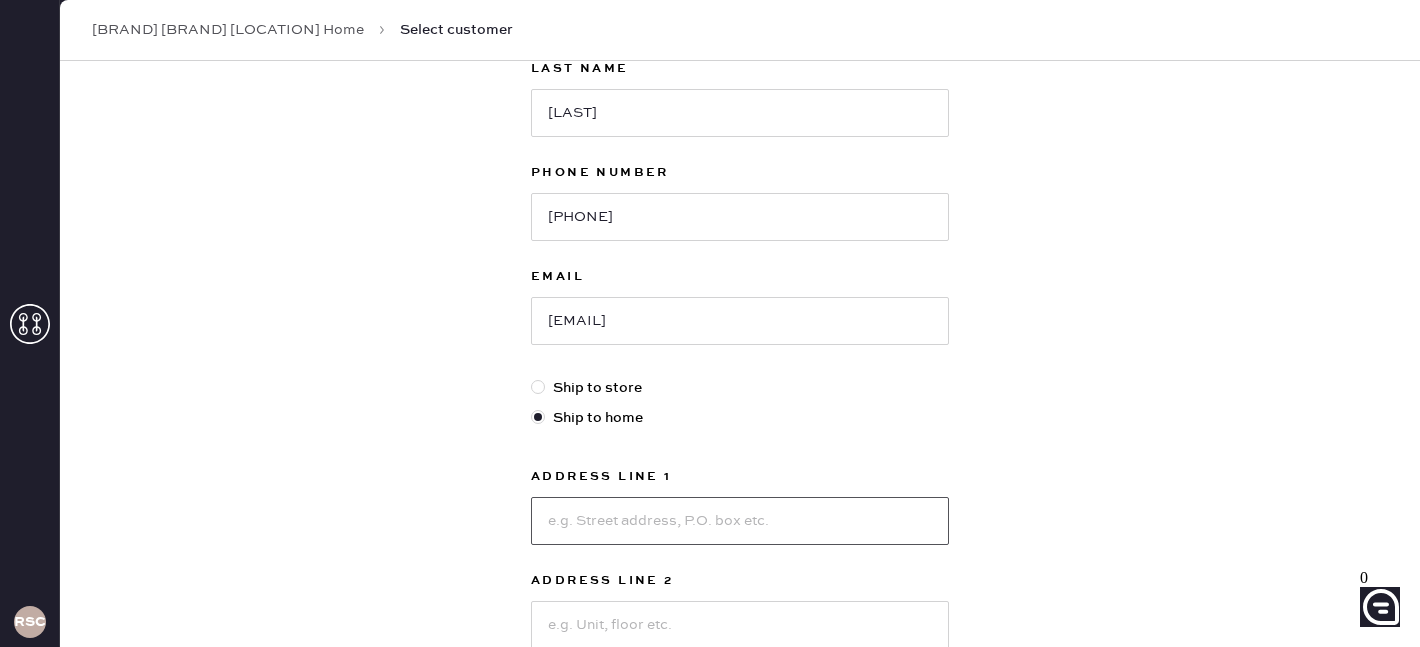 click at bounding box center [740, 521] 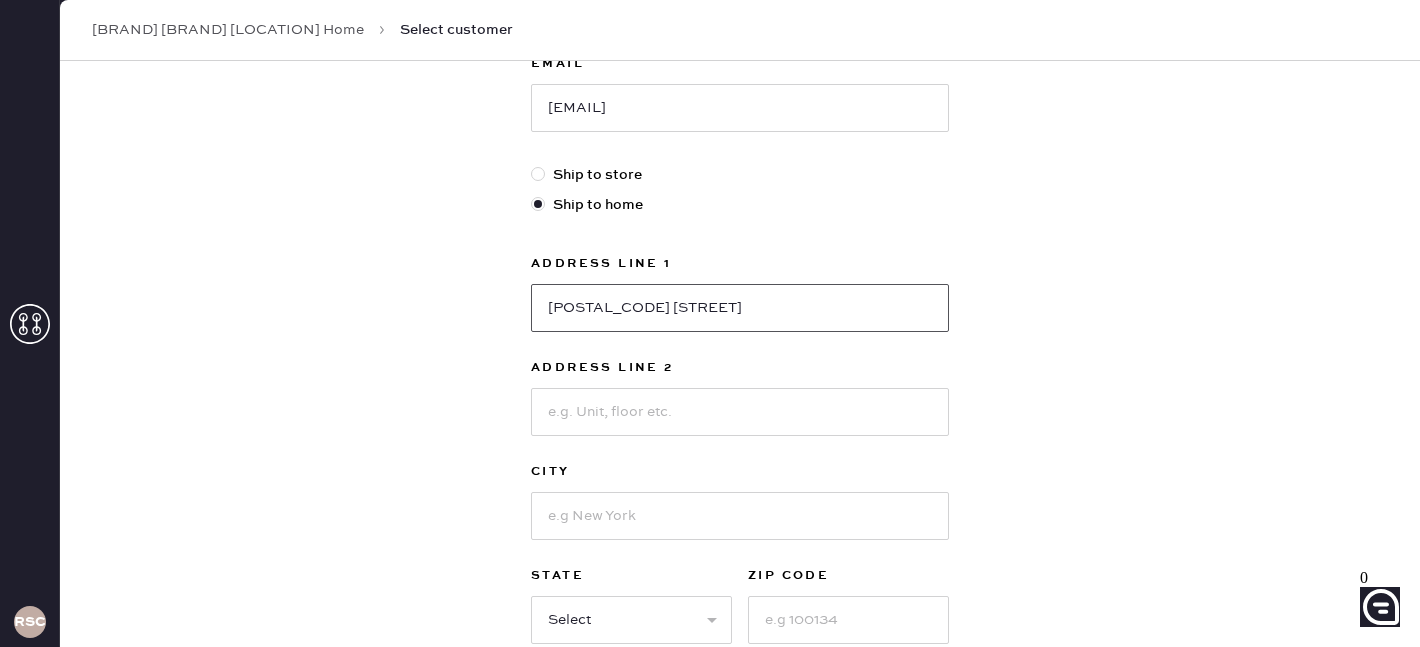 scroll, scrollTop: 458, scrollLeft: 0, axis: vertical 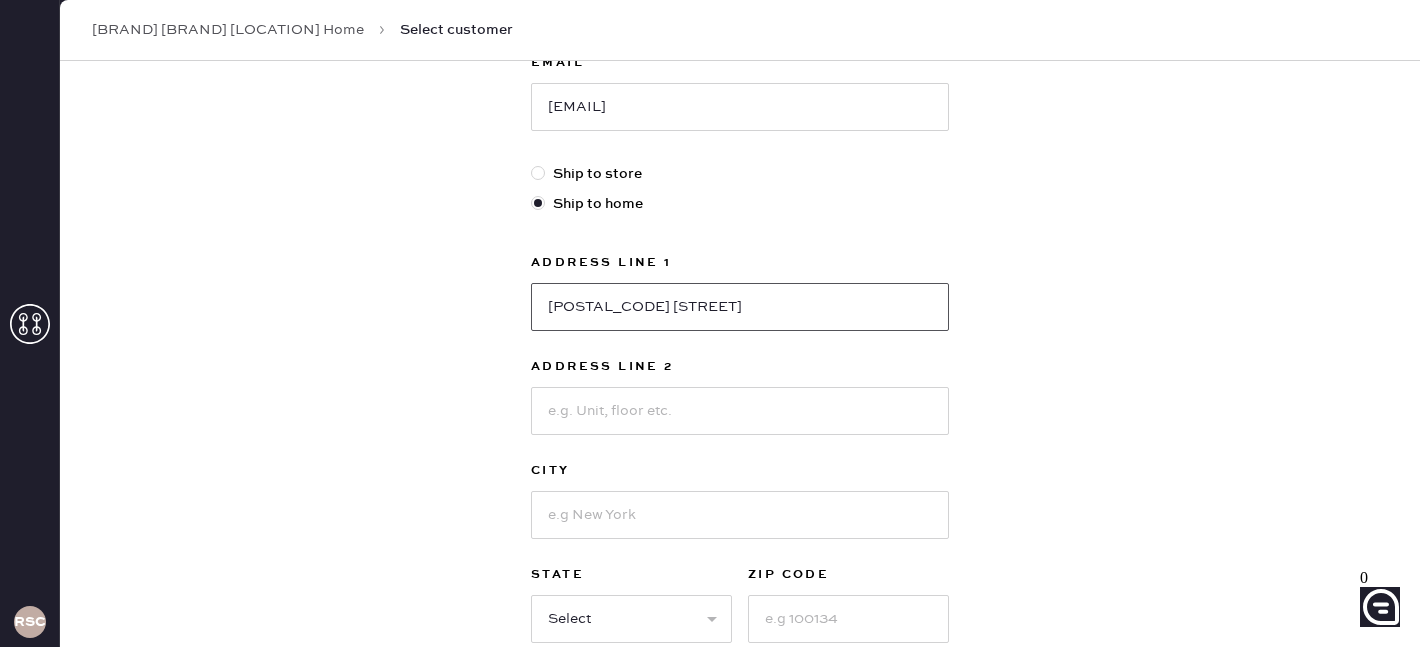 type on "27581 jaquita Place" 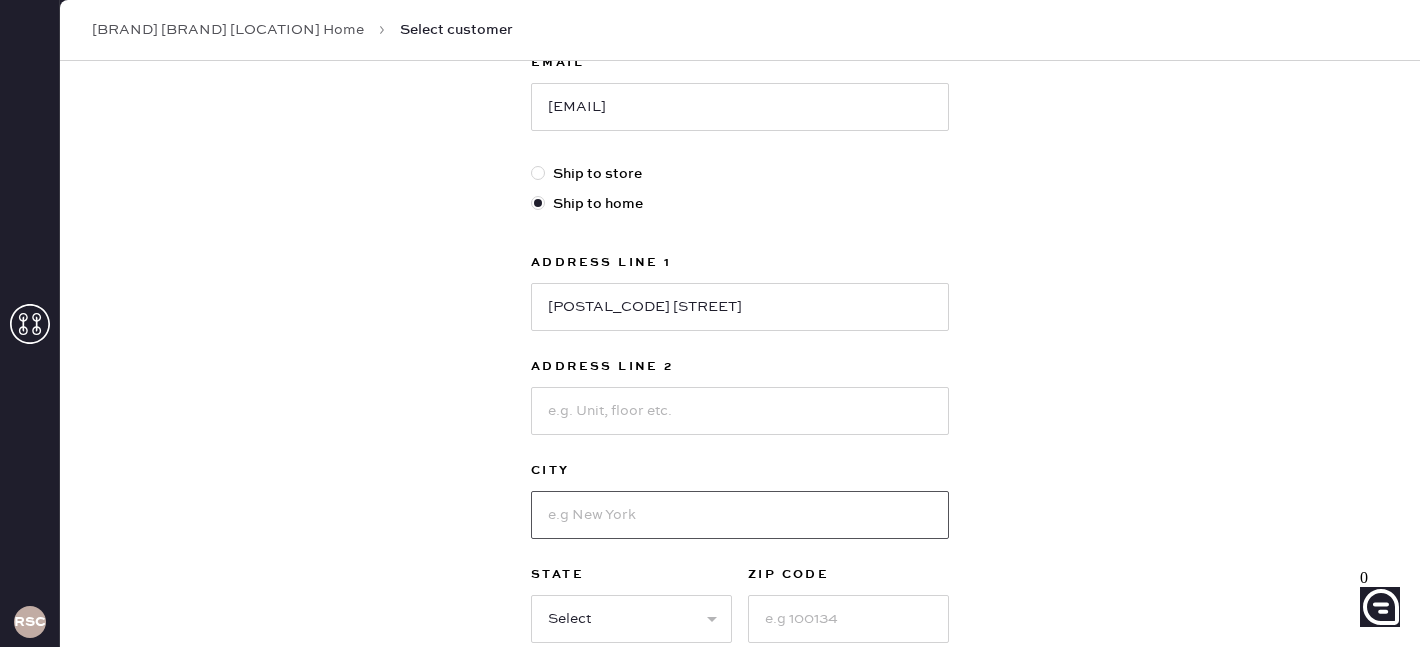 click at bounding box center [740, 515] 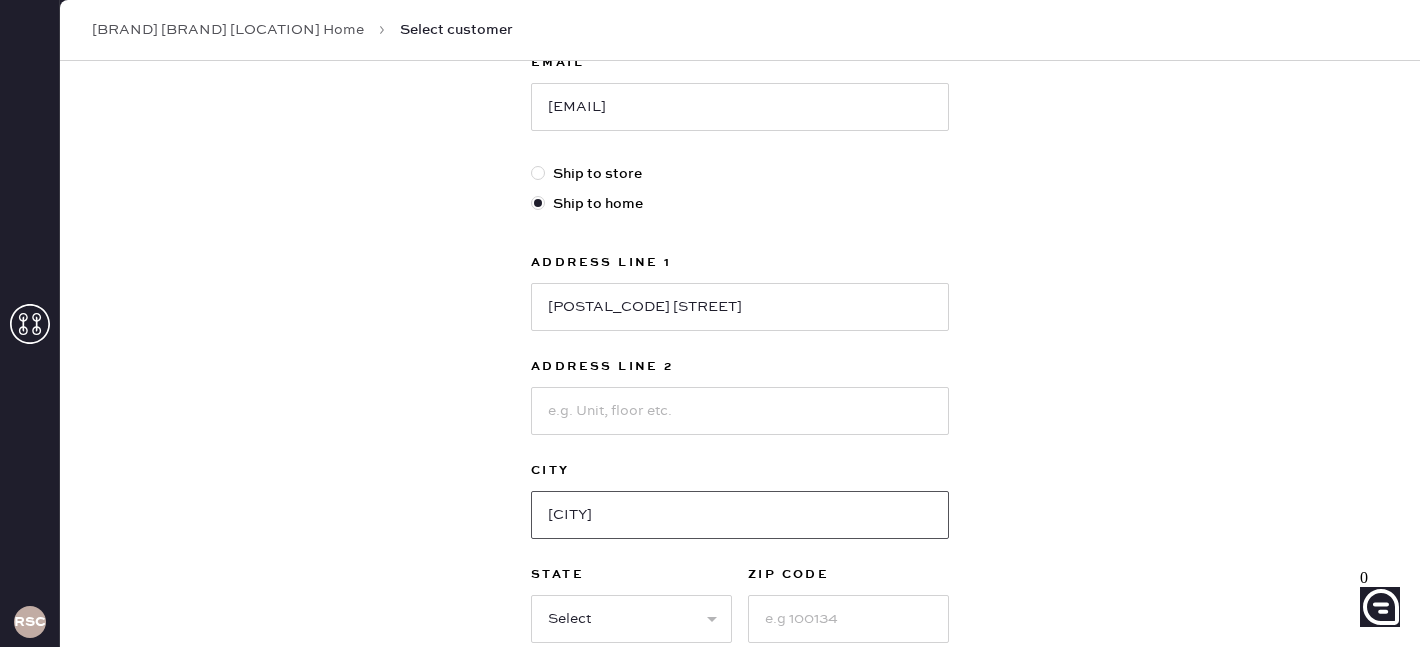 scroll, scrollTop: 627, scrollLeft: 0, axis: vertical 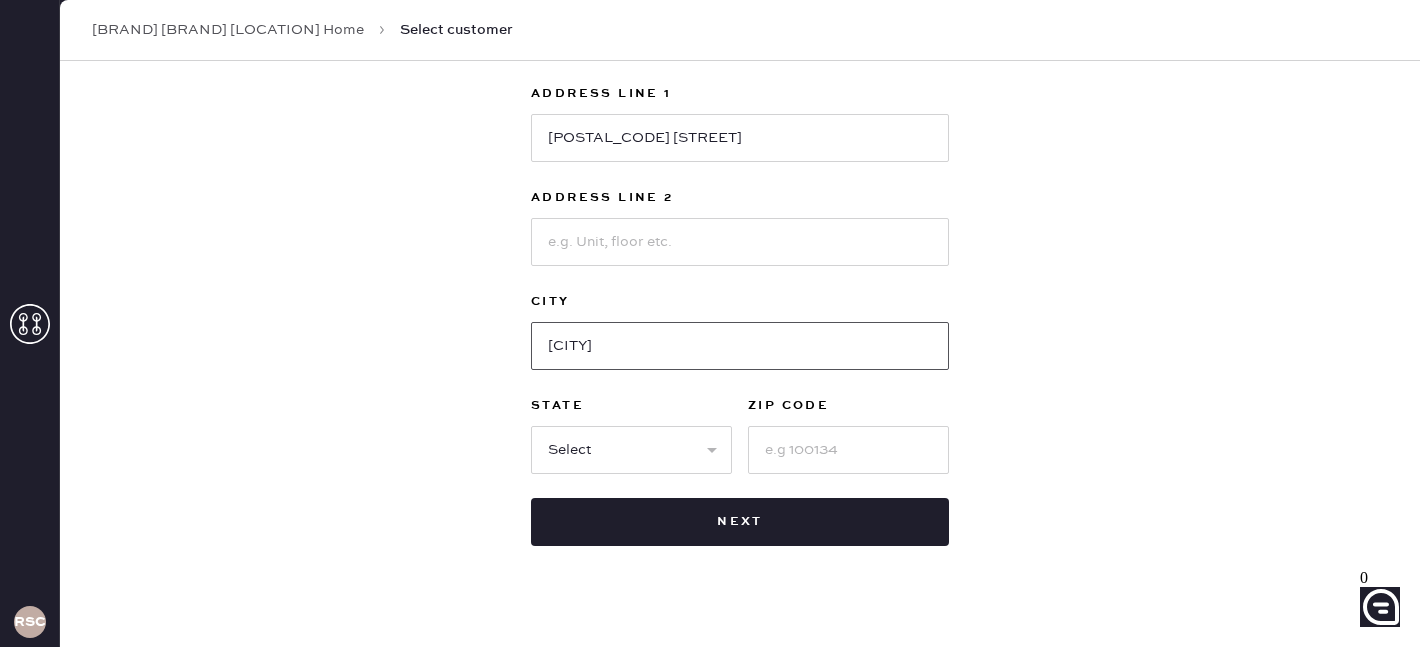 type on "Laguna Niguel" 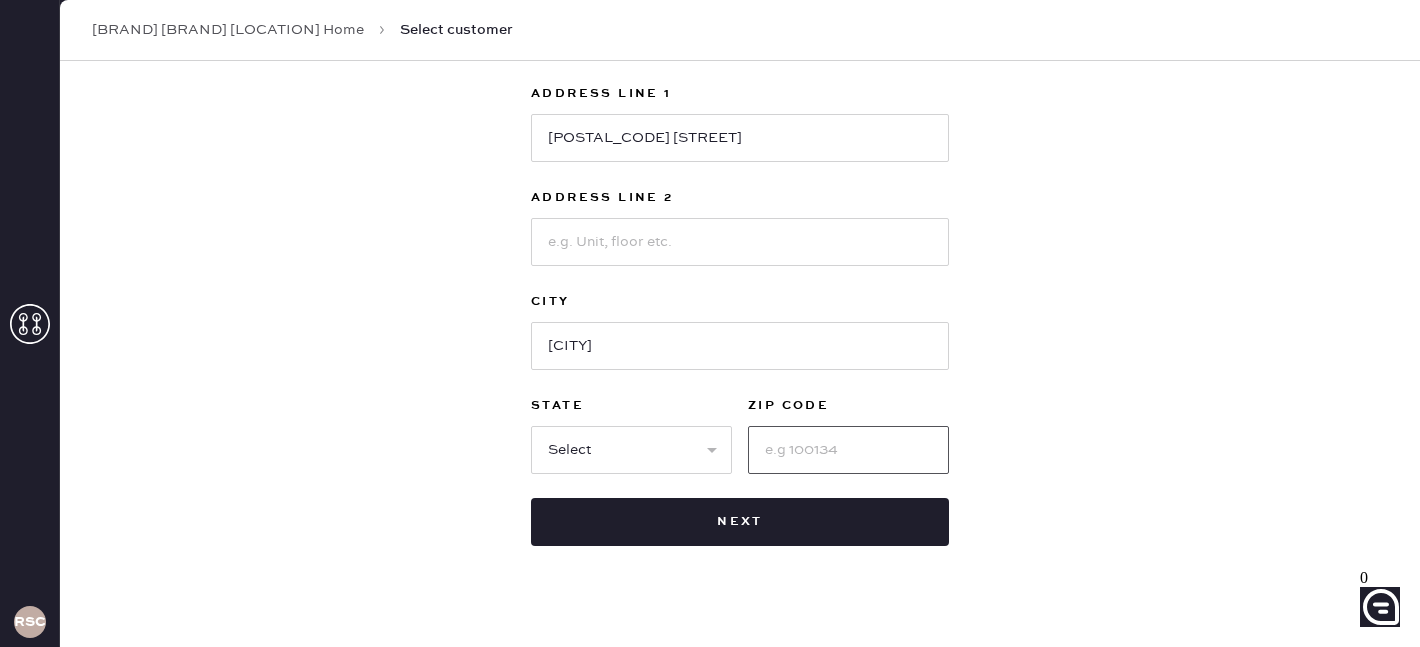 click at bounding box center [848, 450] 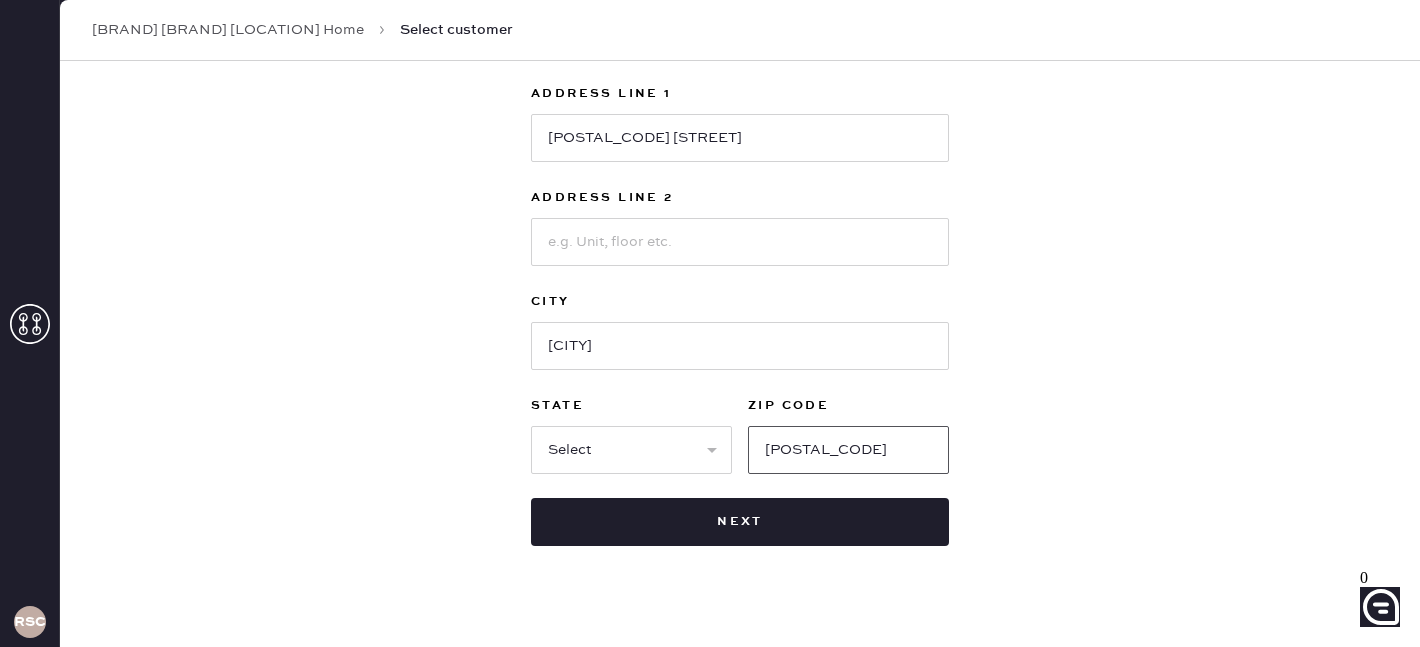 type on "92677" 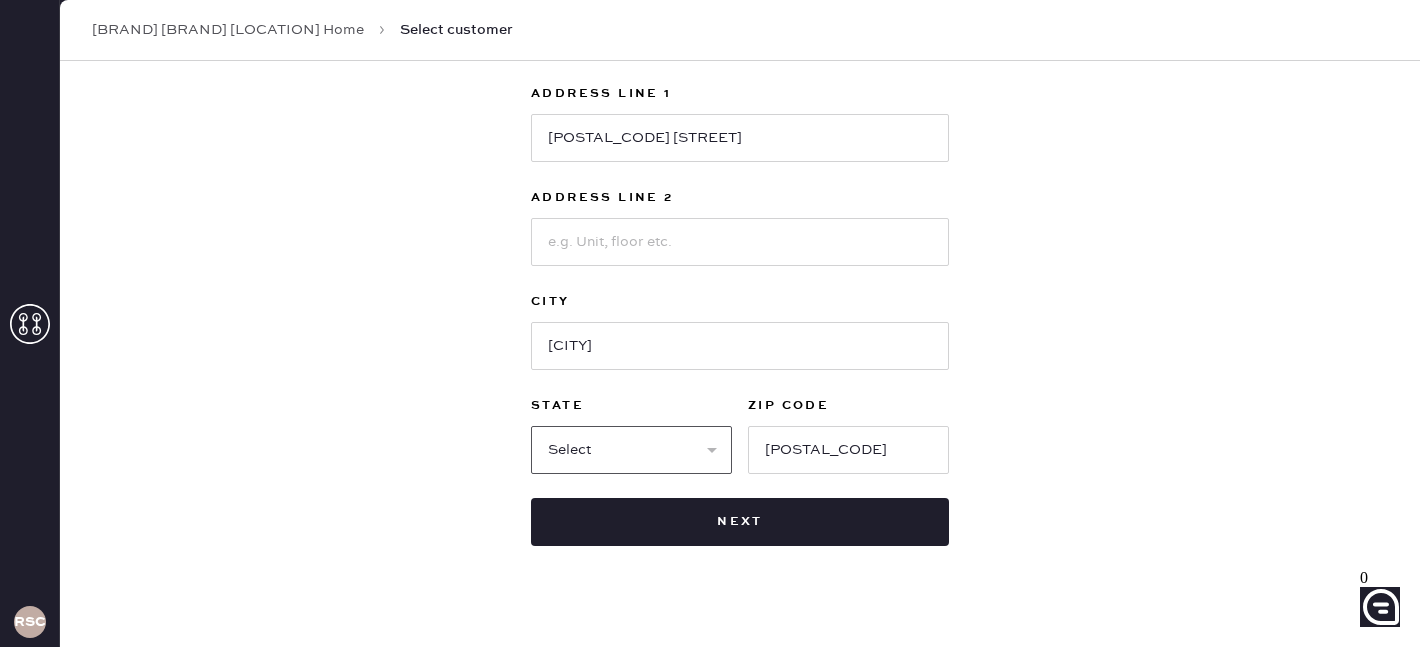 click on "Select AK AL AR AZ CA CO CT DC DE FL GA HI IA ID IL IN KS KY LA MA MD ME MI MN MO MS MT NC ND NE NH NJ NM NV NY OH OK OR PA RI SC SD TN TX UT VA VT WA WI WV WY" at bounding box center (631, 450) 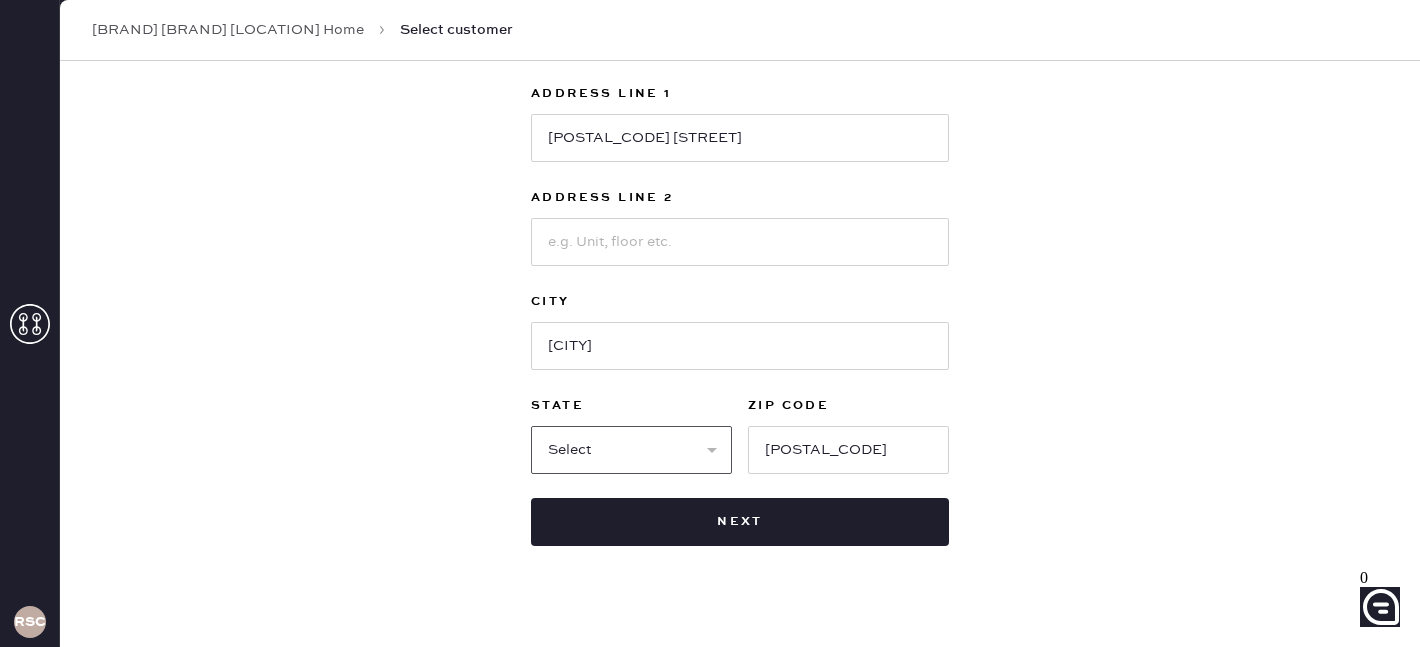 select on "CA" 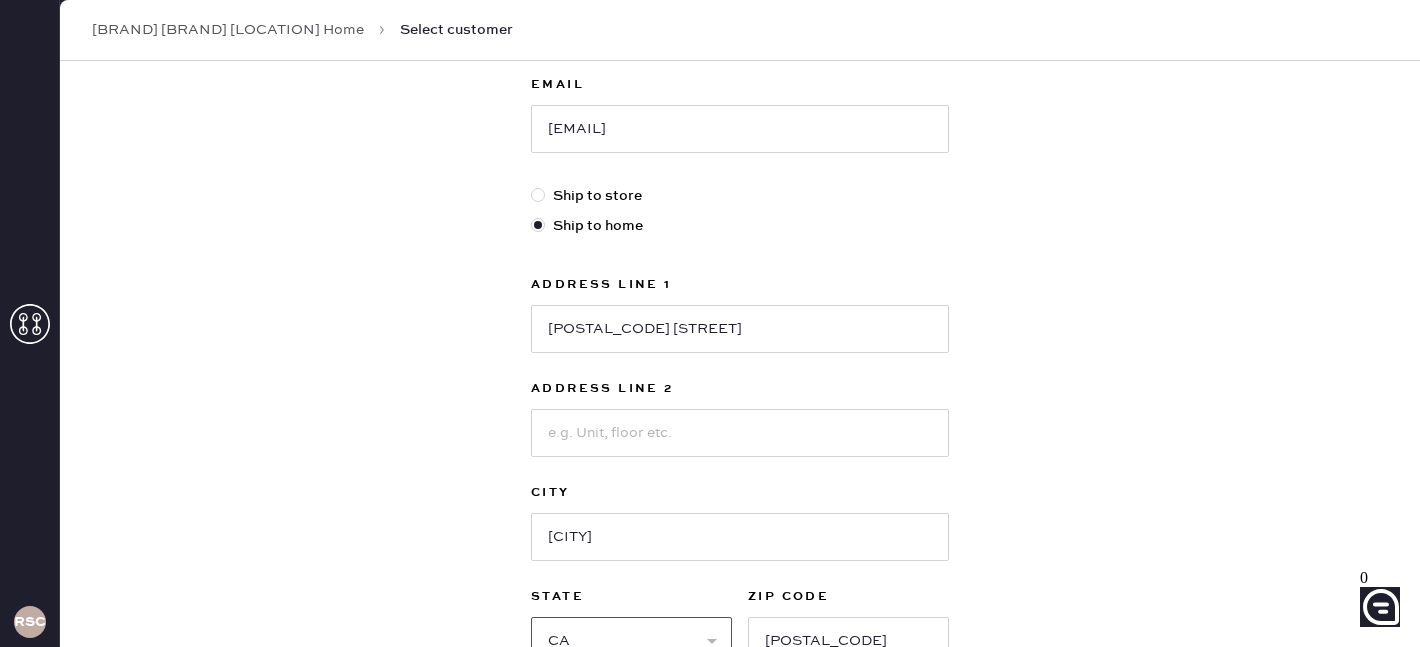 scroll, scrollTop: 437, scrollLeft: 0, axis: vertical 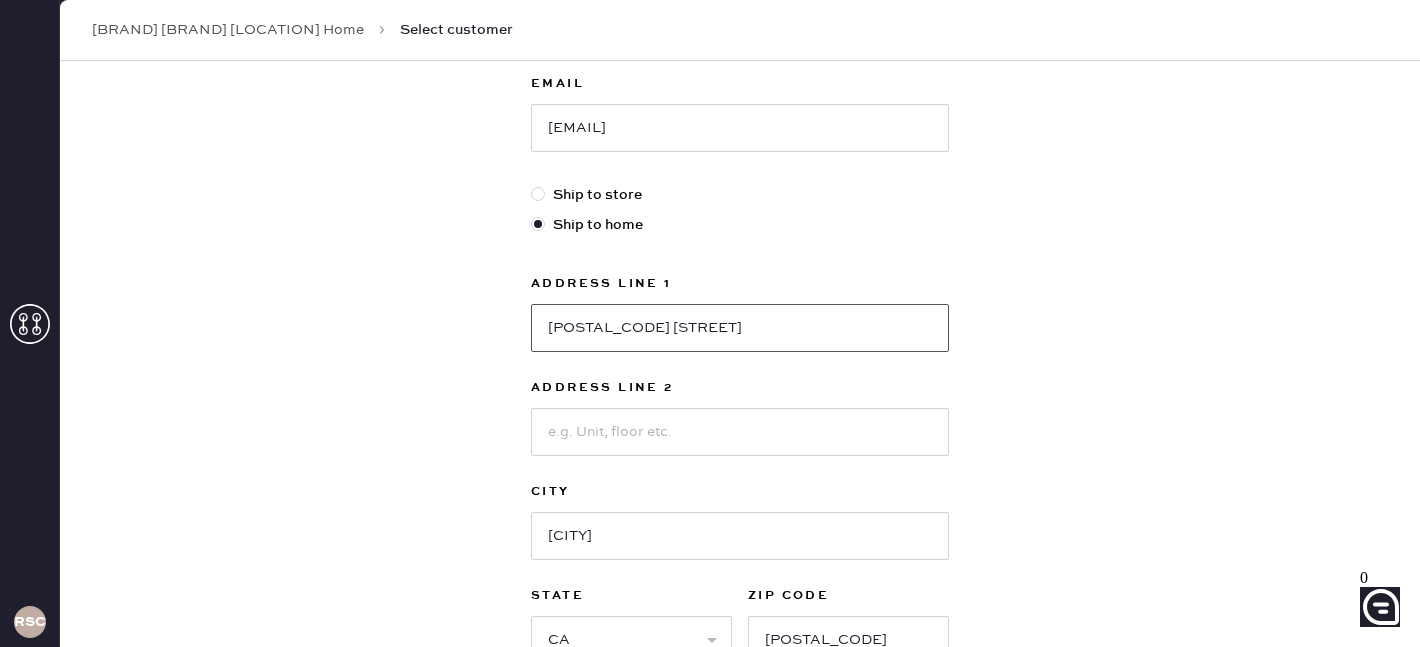 click on "27581 jaquita Place" at bounding box center [740, 328] 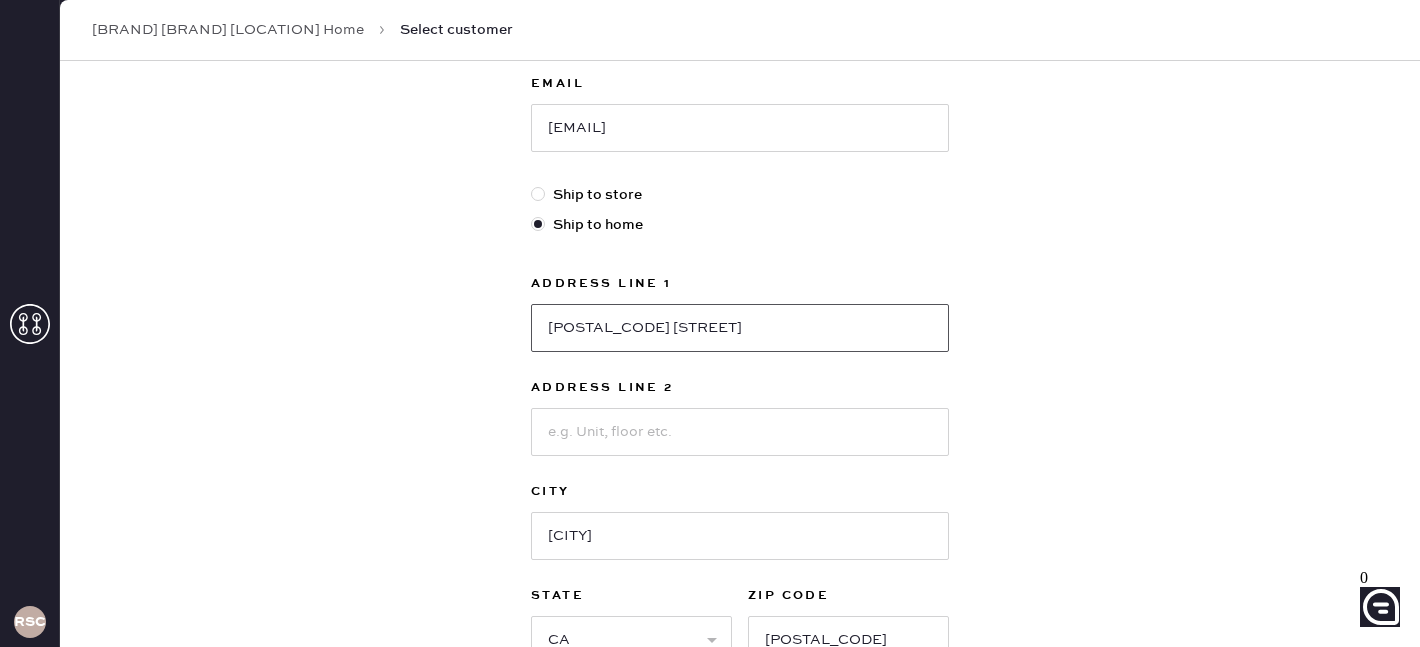 click on "[NUMBER] [STREET]" at bounding box center (740, 328) 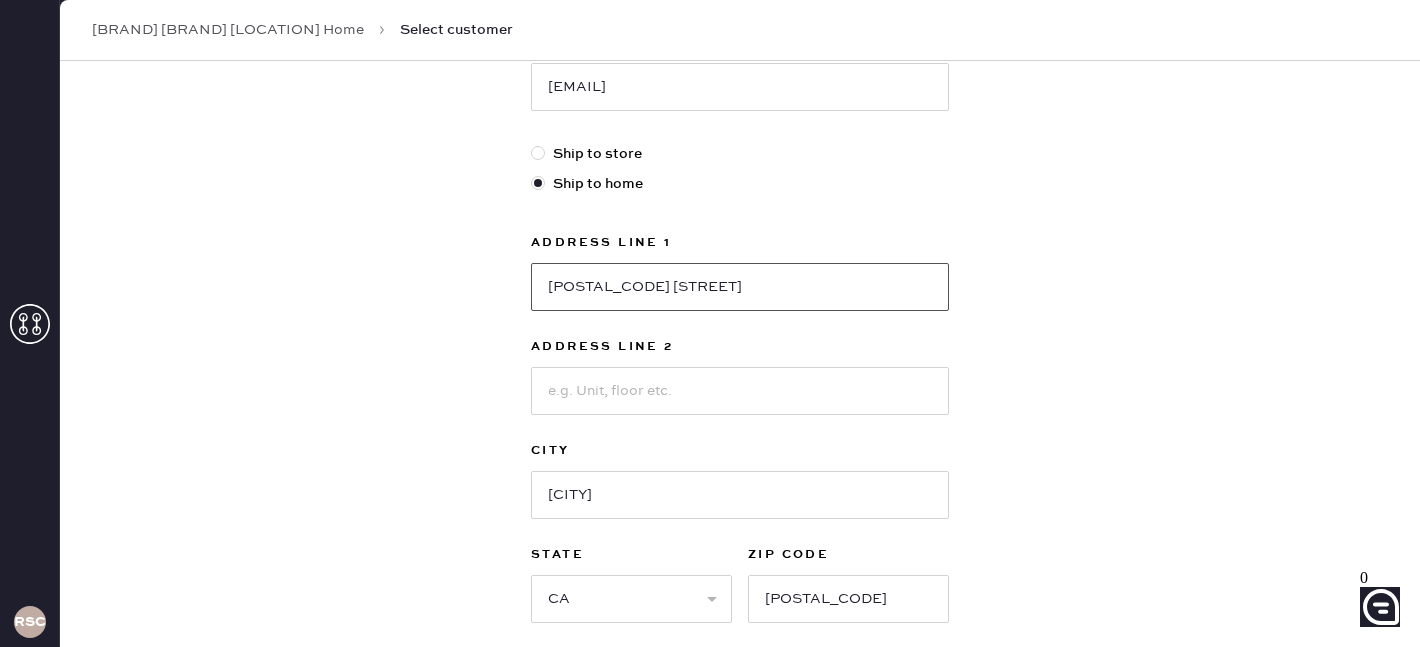 scroll, scrollTop: 654, scrollLeft: 0, axis: vertical 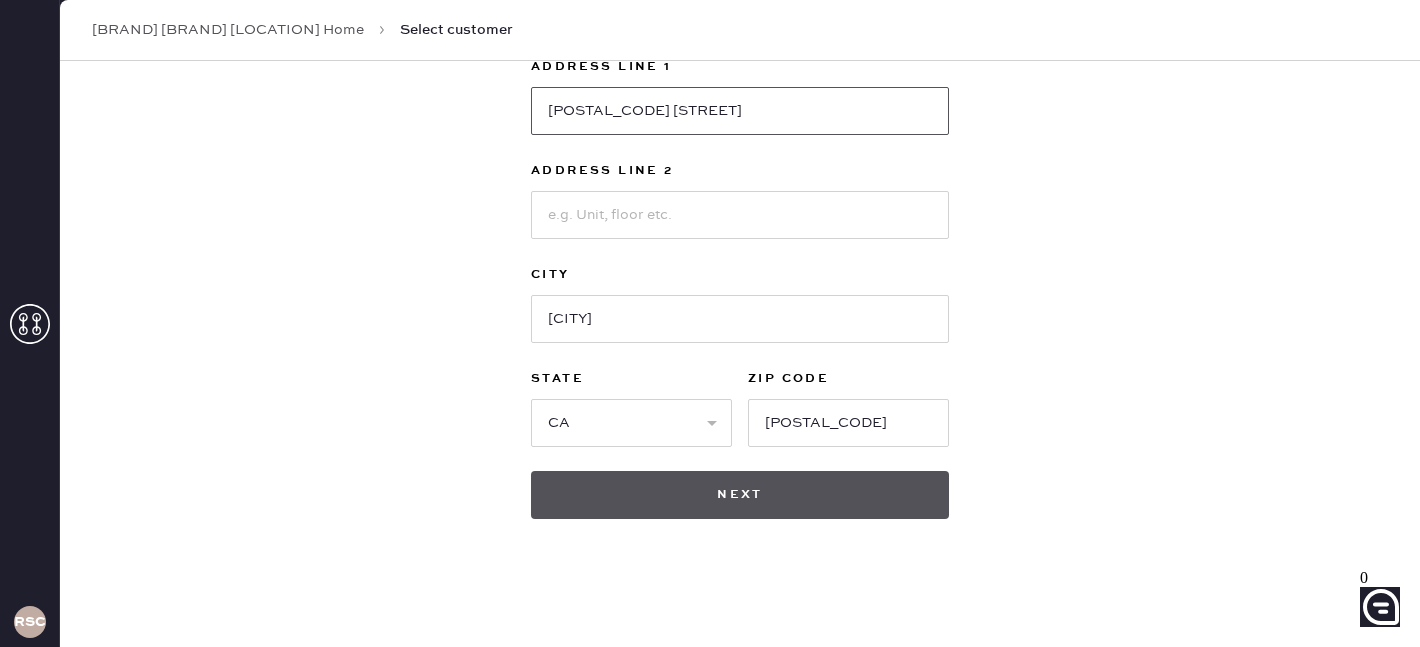 type on "[NUMBER] [STREET]" 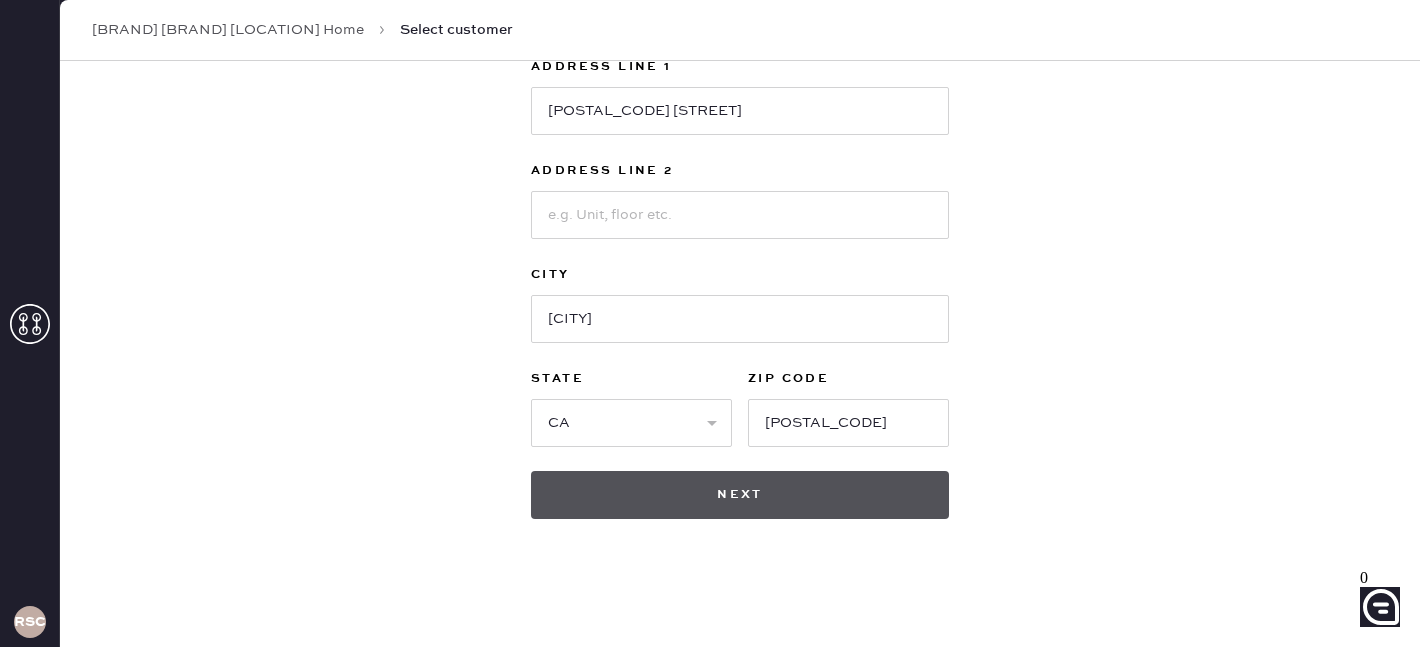 click on "Next" at bounding box center [740, 495] 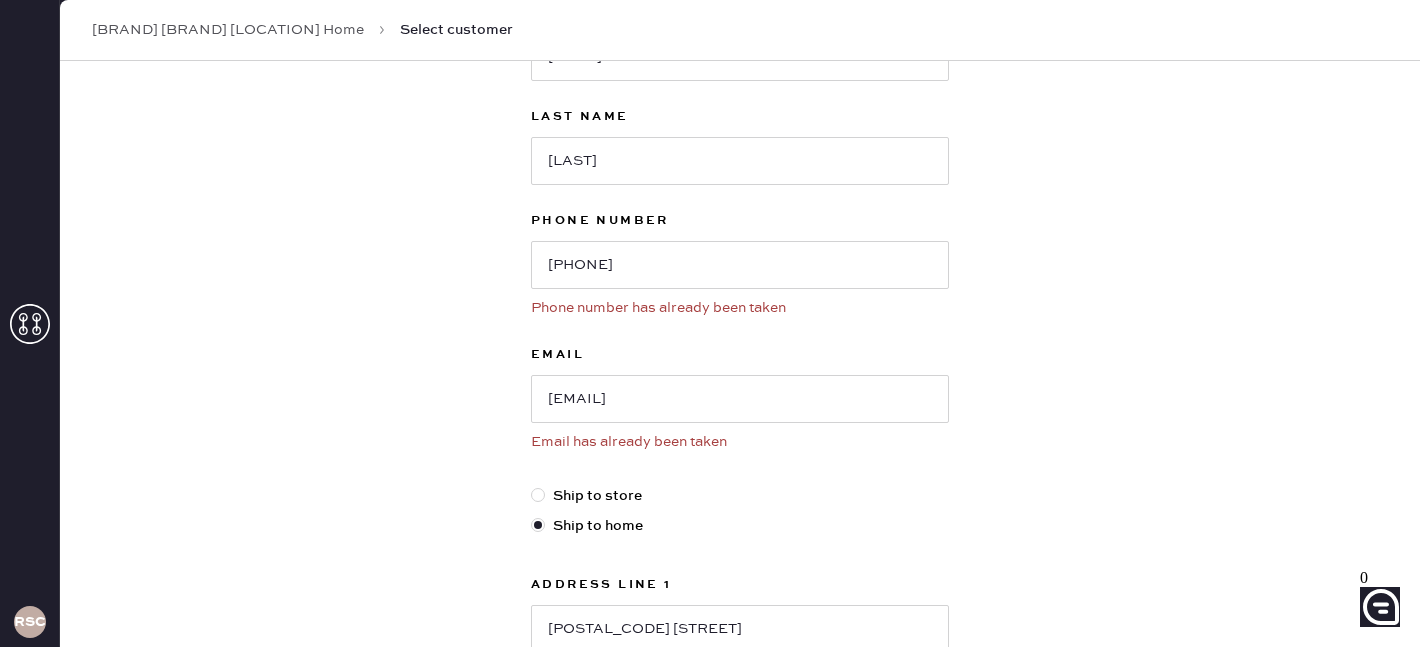 scroll, scrollTop: 193, scrollLeft: 0, axis: vertical 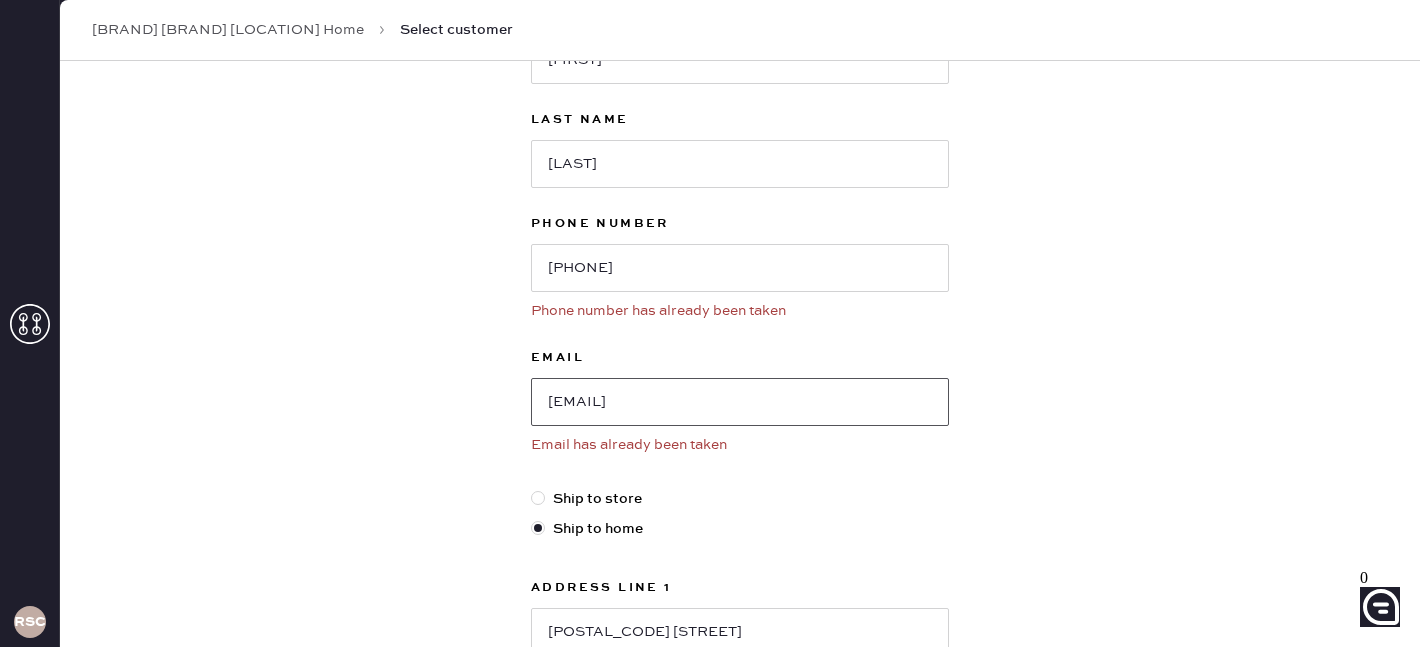click on "[EMAIL]" at bounding box center (740, 402) 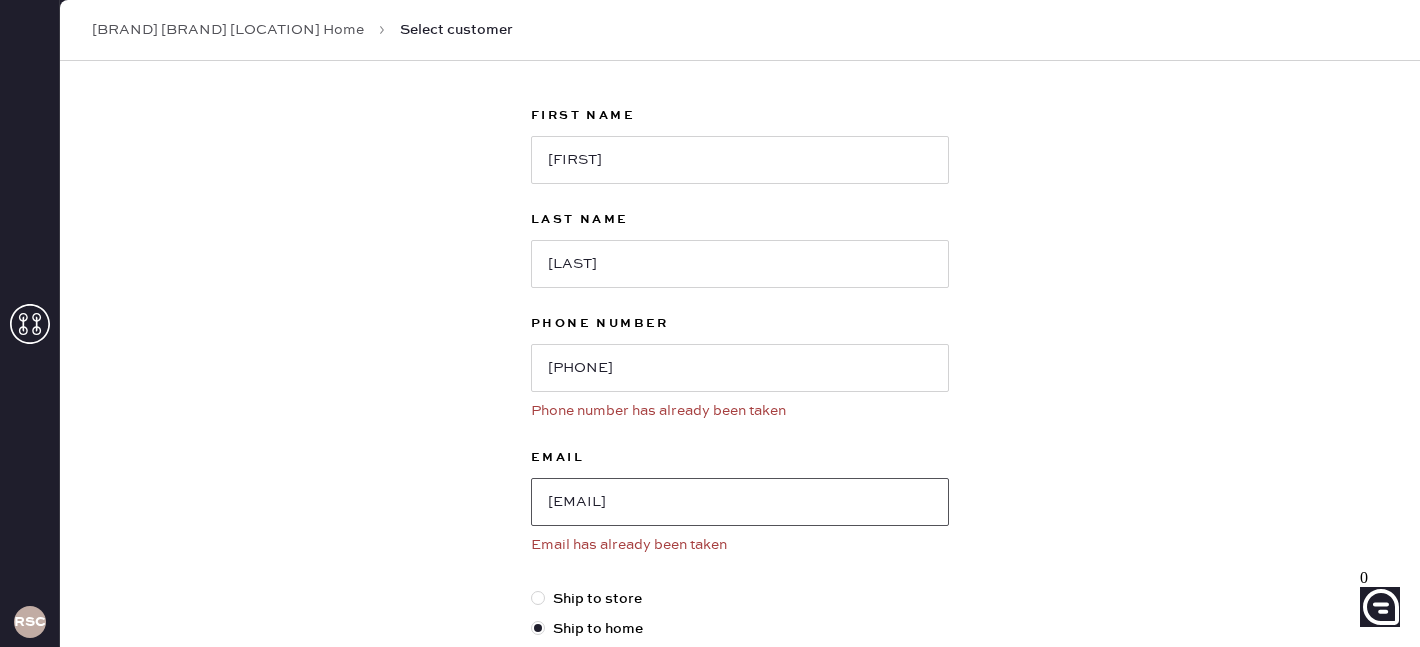 scroll, scrollTop: 91, scrollLeft: 0, axis: vertical 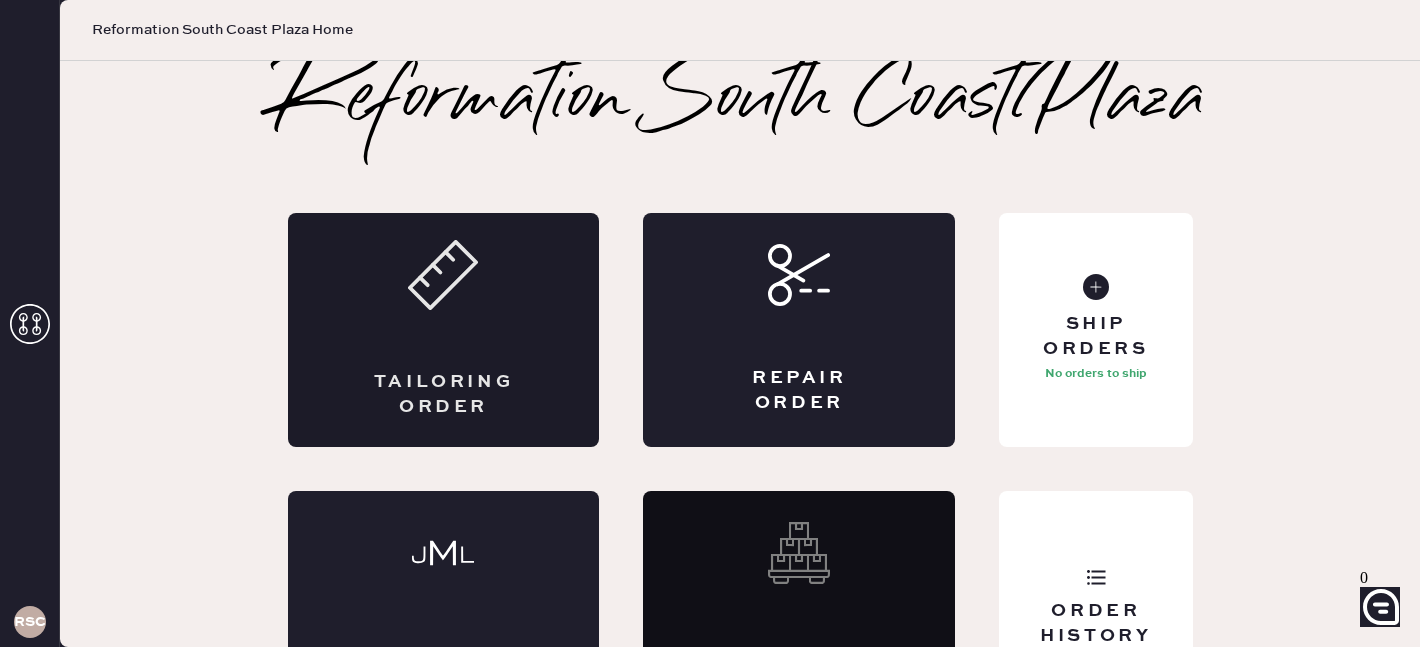 click on "Tailoring Order" at bounding box center (444, 330) 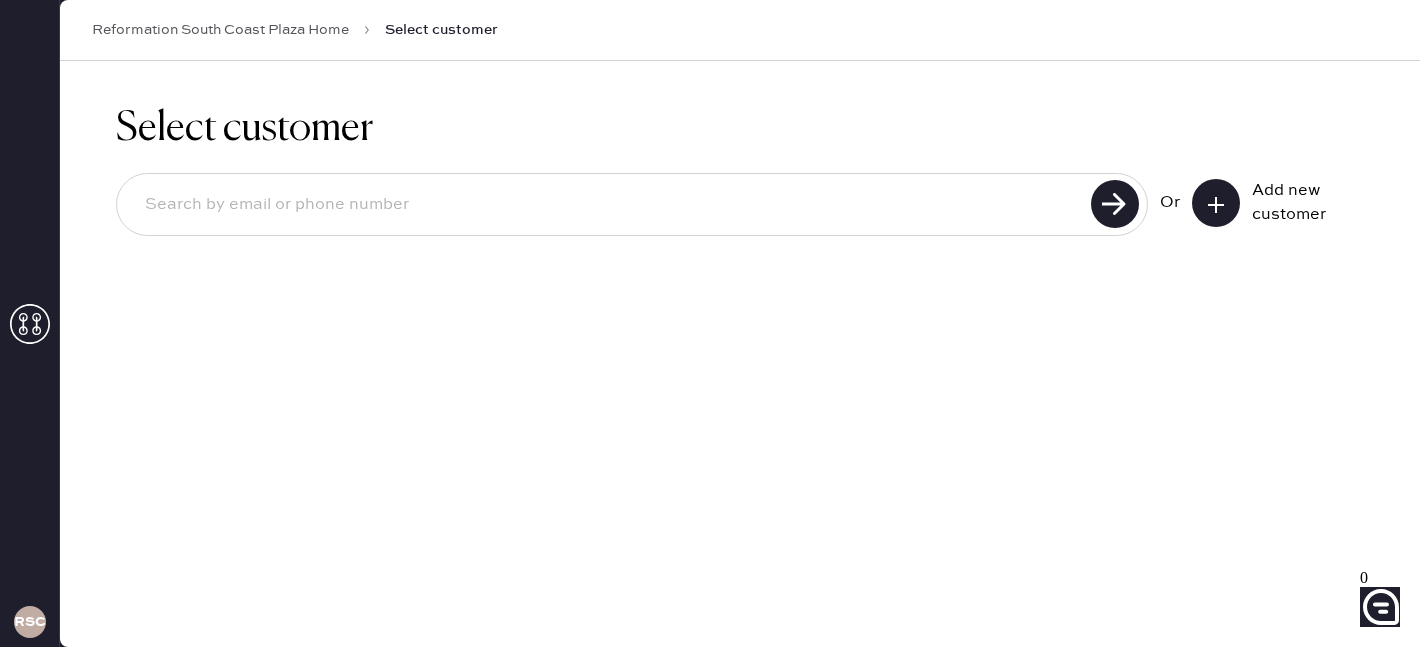 click at bounding box center [607, 205] 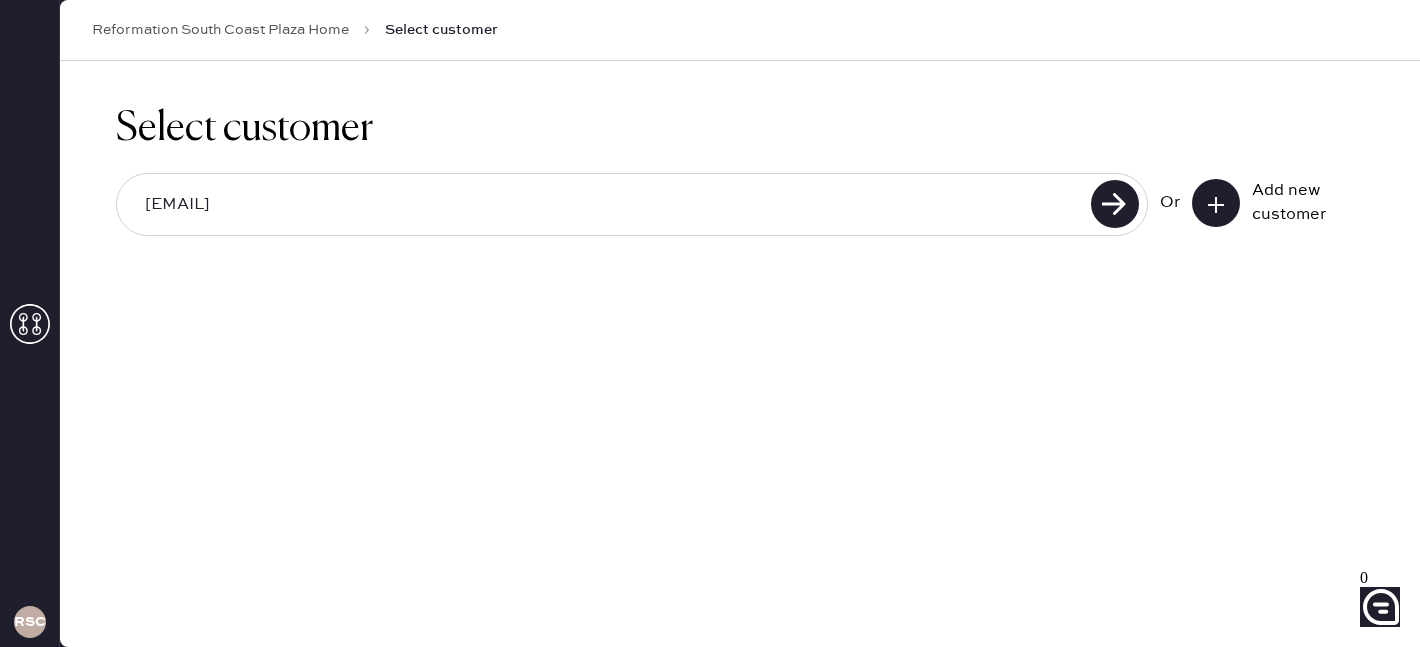 type on "[EMAIL]" 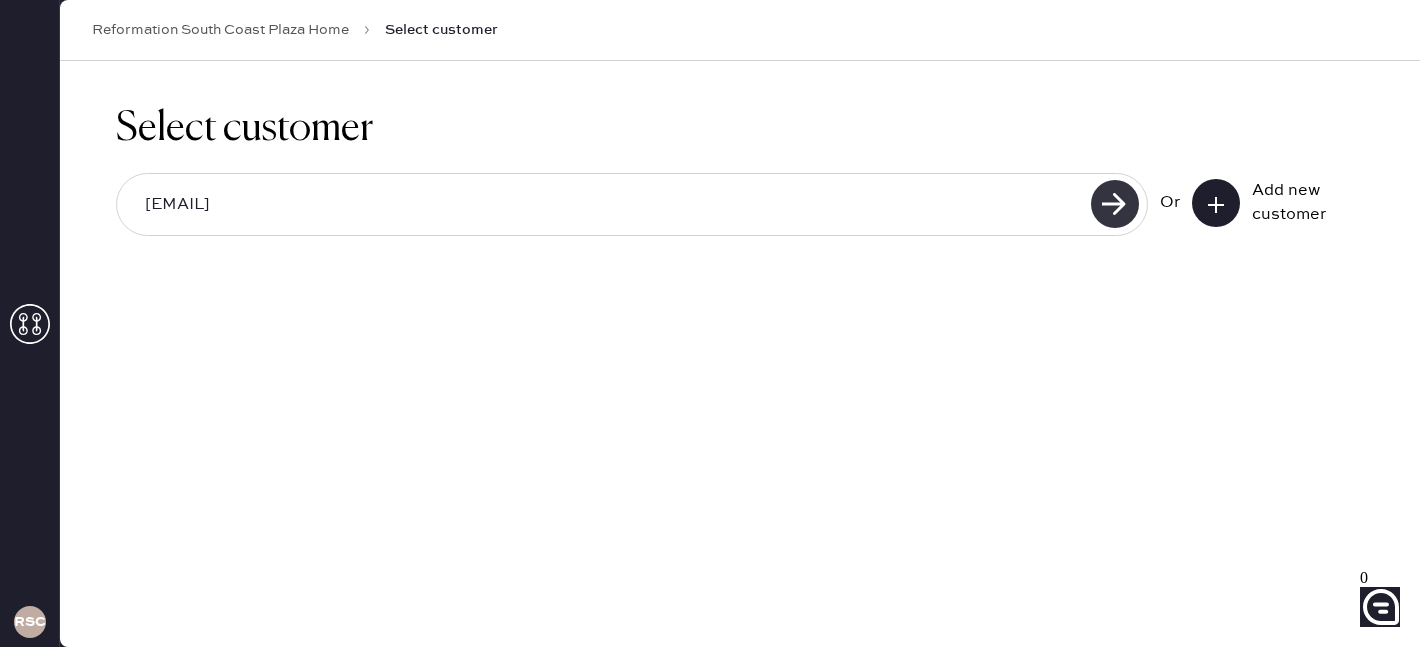 click at bounding box center [1115, 204] 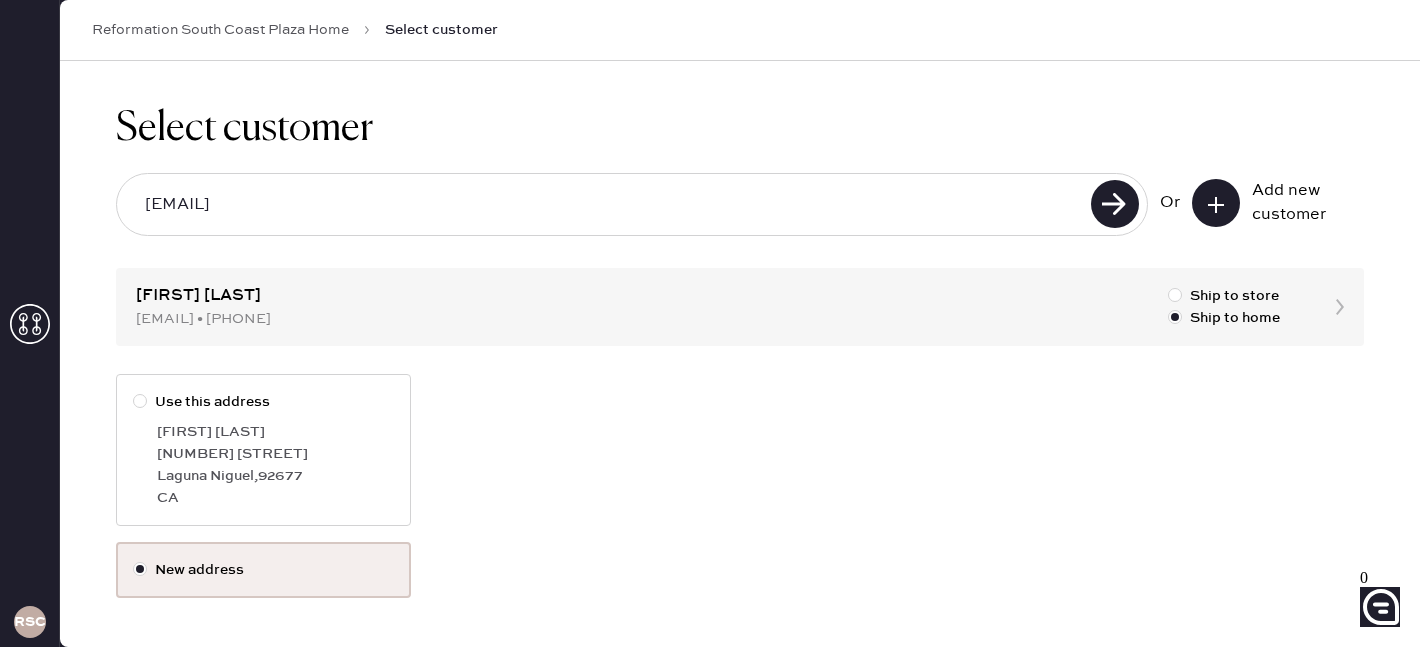 click on "[FIRST] [LAST]" at bounding box center (275, 432) 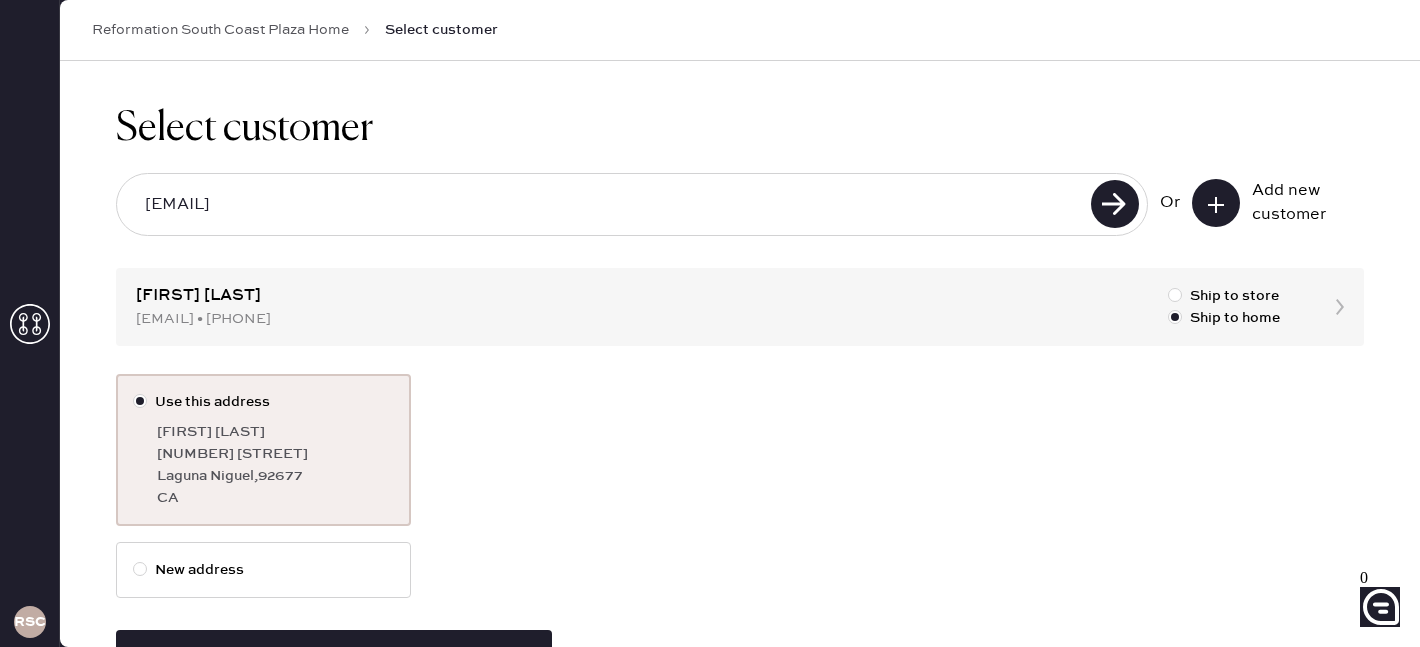scroll, scrollTop: 75, scrollLeft: 0, axis: vertical 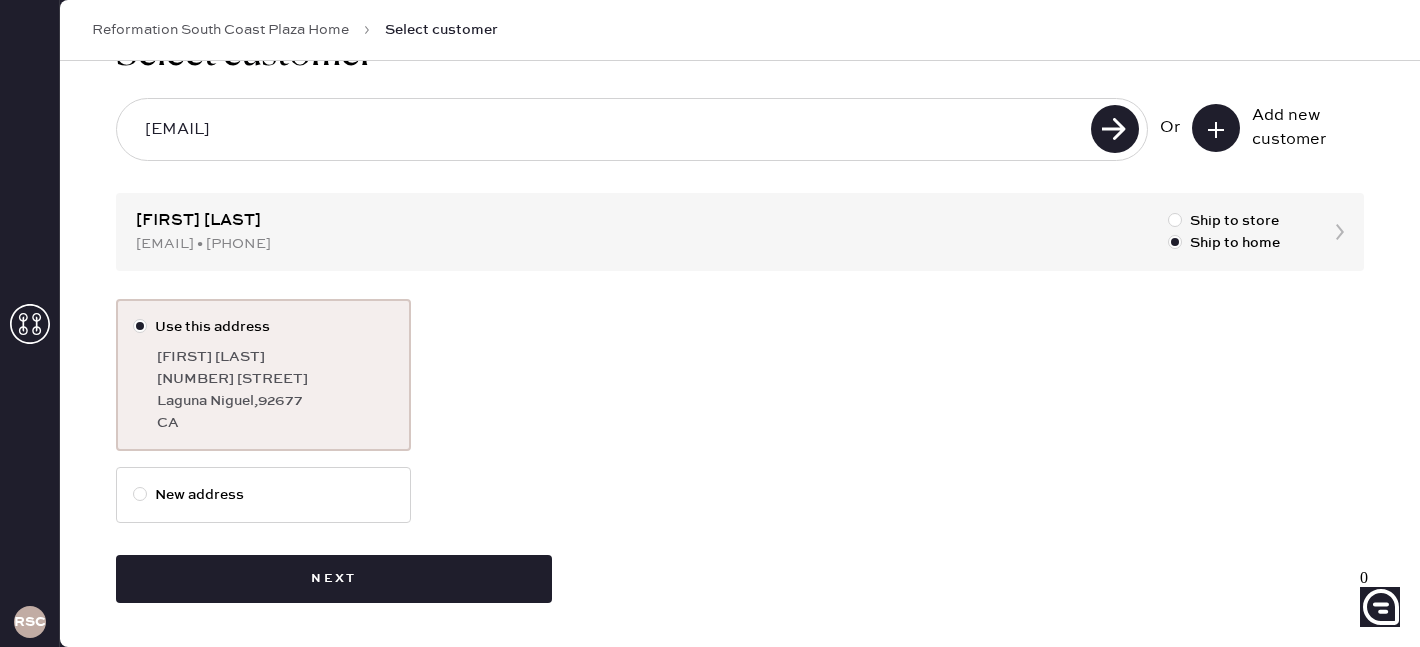 click on "Use this address [FIRST] [LAST] [NUMBER] [STREET] , [CITY] , [POSTAL_CODE] [STATE] New address Next" at bounding box center [740, 451] 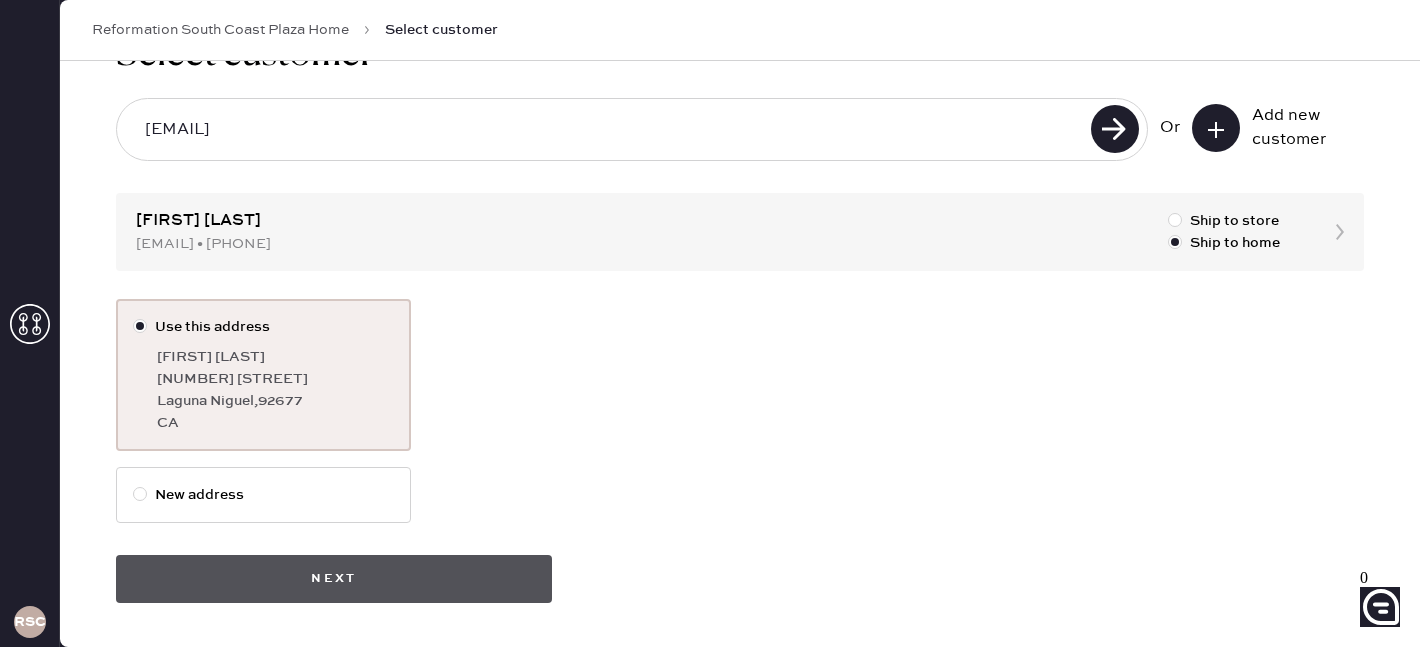 click on "Next" at bounding box center [334, 579] 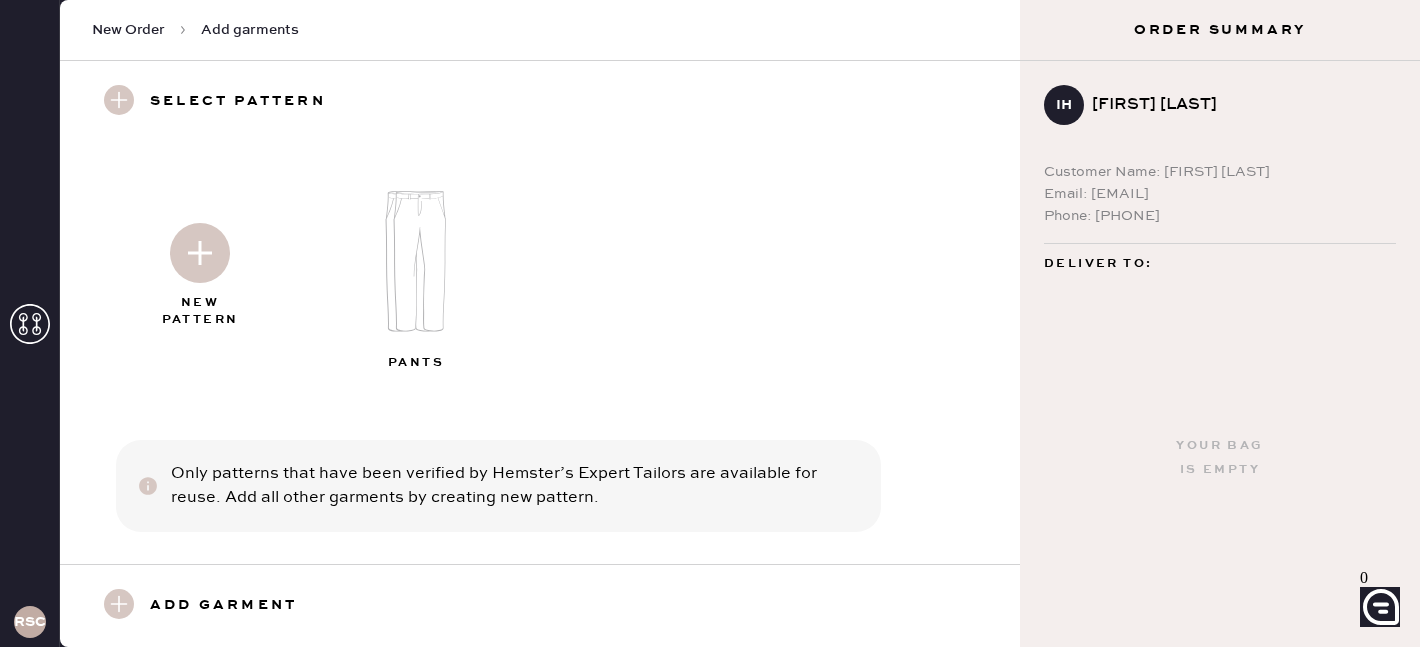 click at bounding box center (420, 261) 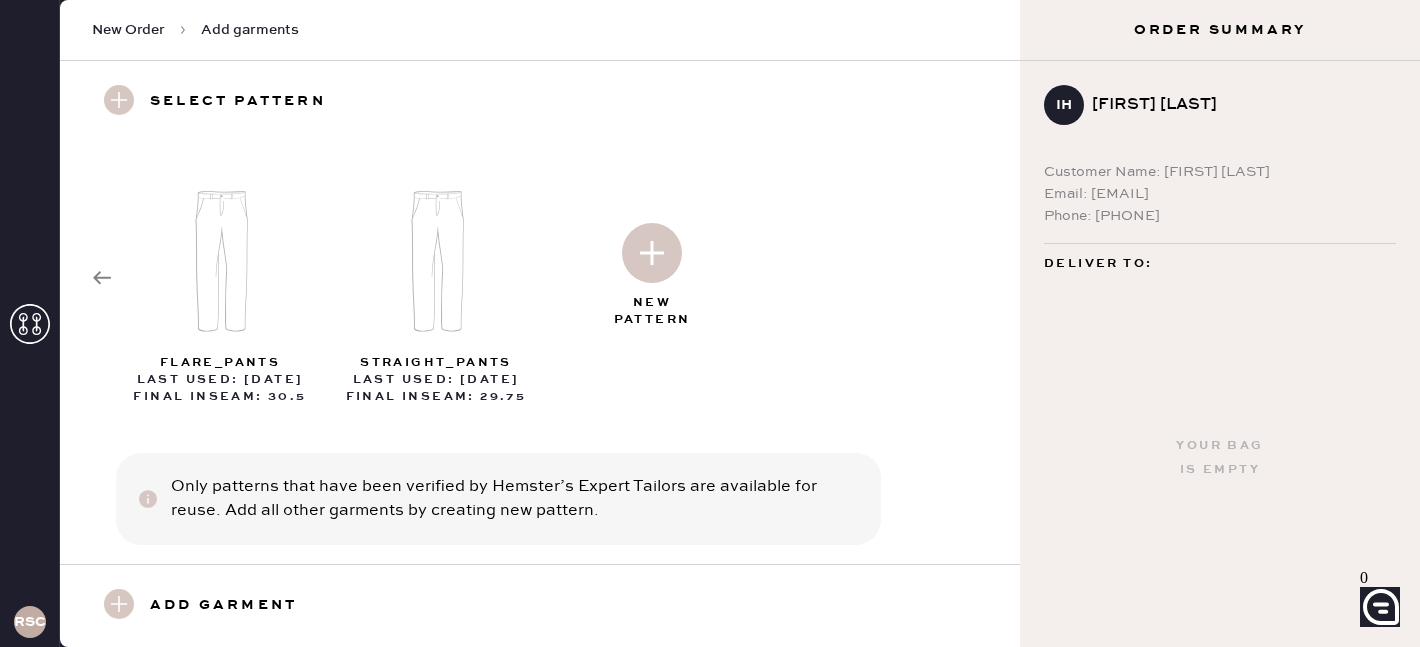 click on "Select pattern" at bounding box center [540, 102] 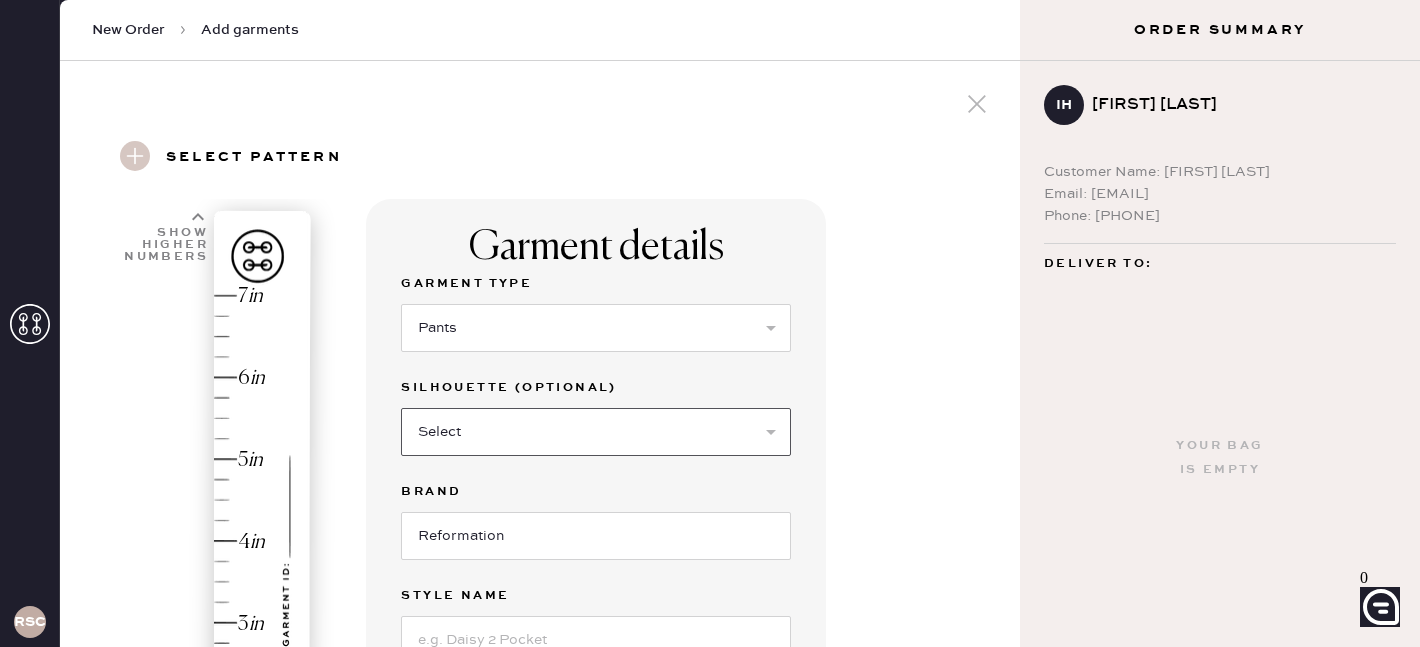 click on "Select Joggers Shorts Cropped Flare Boot Cut Straight Skinny Other" at bounding box center (596, 432) 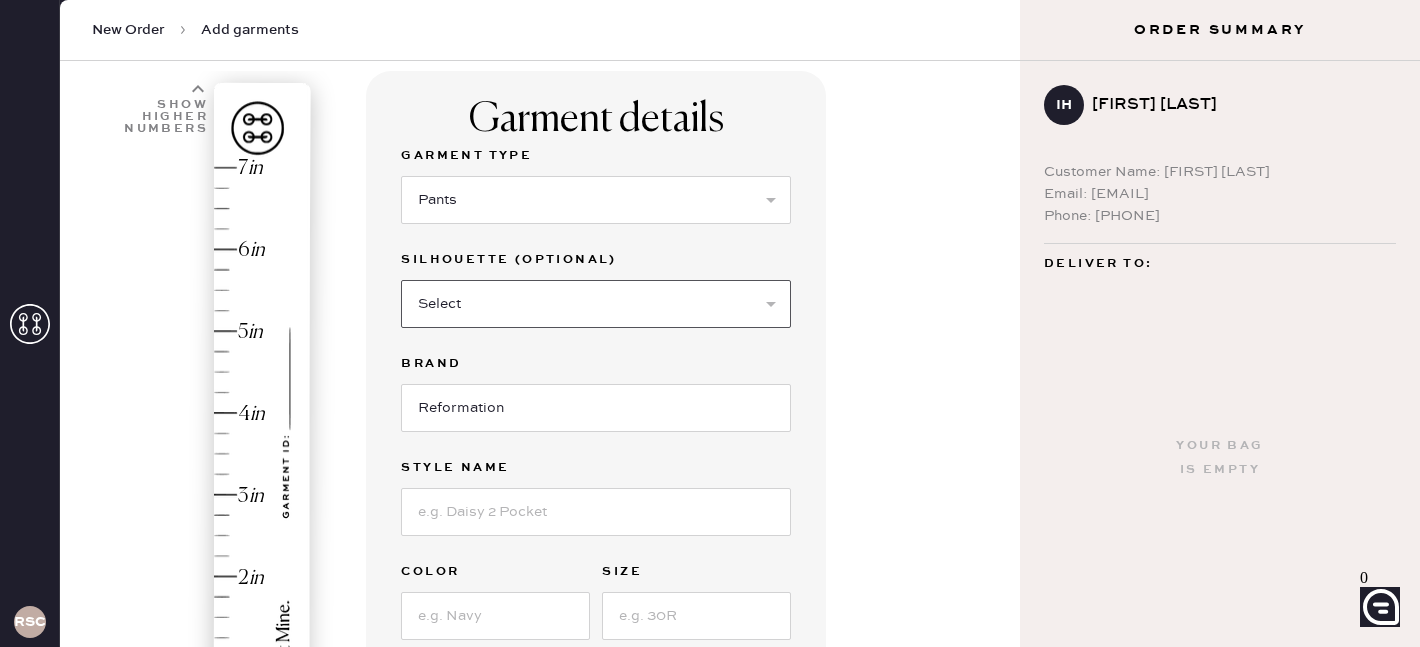 scroll, scrollTop: 131, scrollLeft: 0, axis: vertical 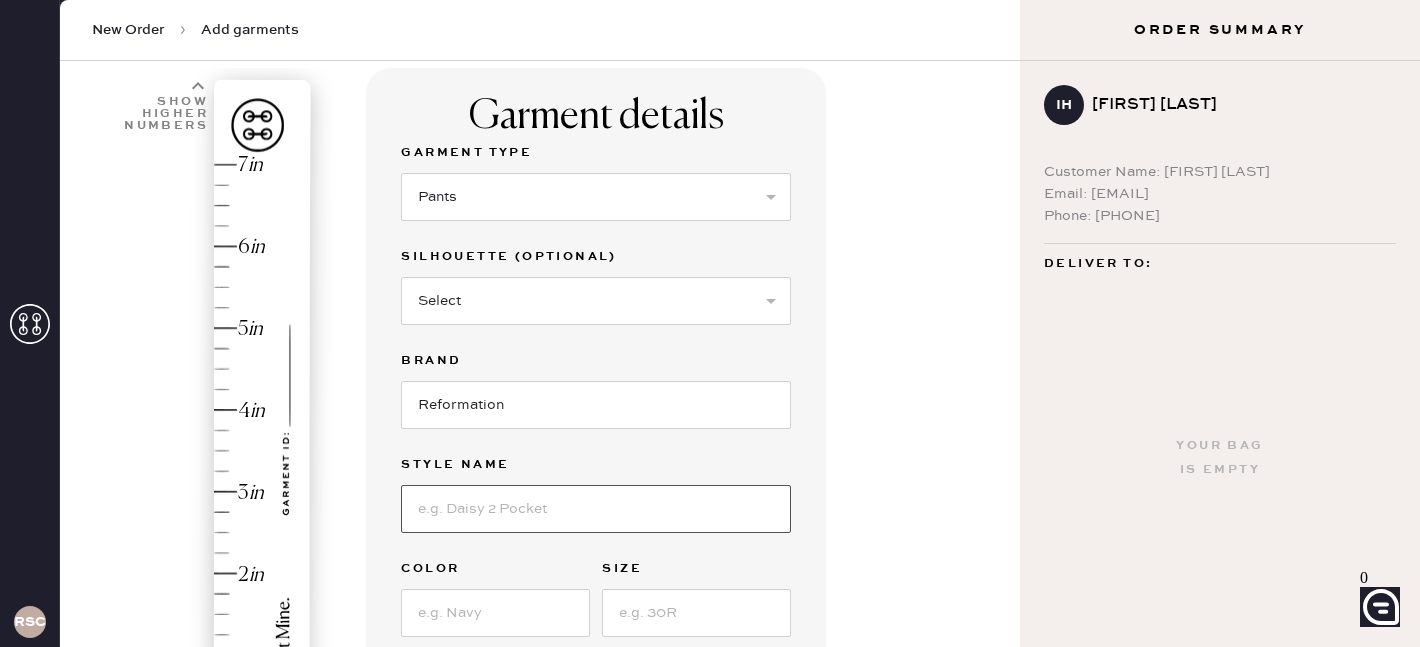 click at bounding box center [596, 509] 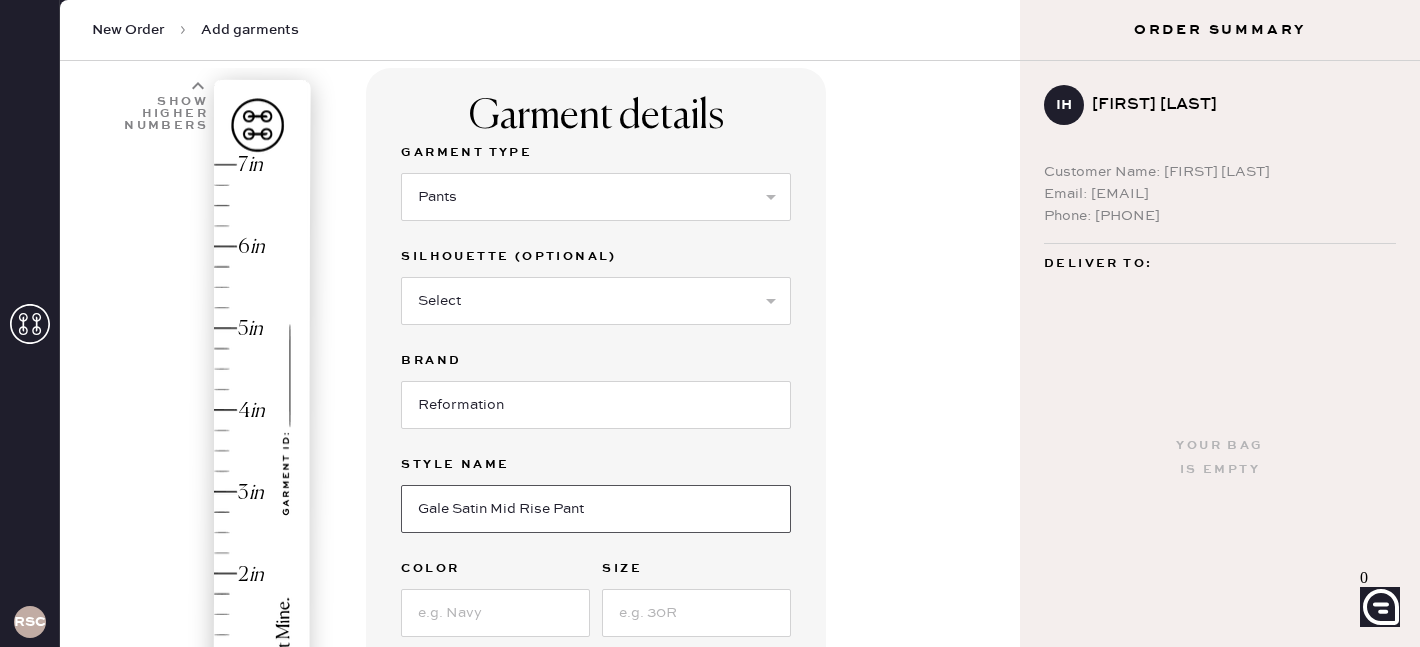 click on "Gale Satin Mid Rise Pant" at bounding box center [596, 509] 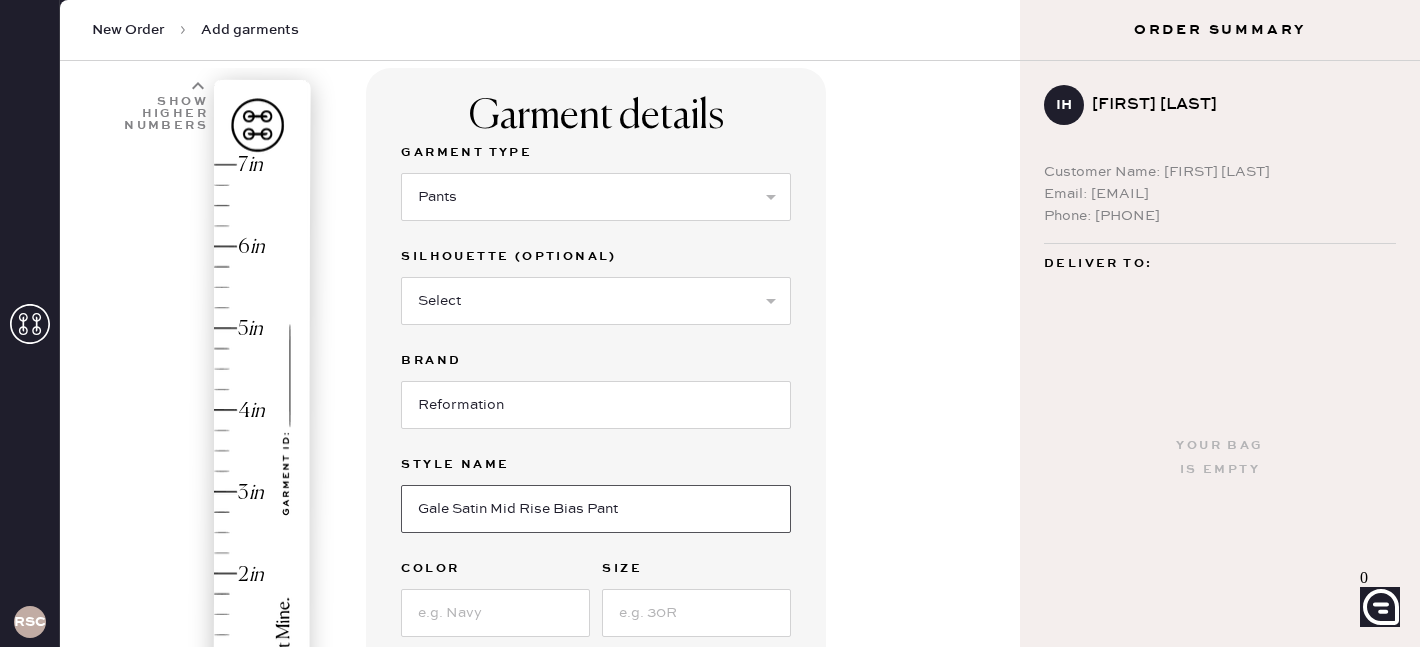 type on "Gale Satin Mid Rise Bias Pant" 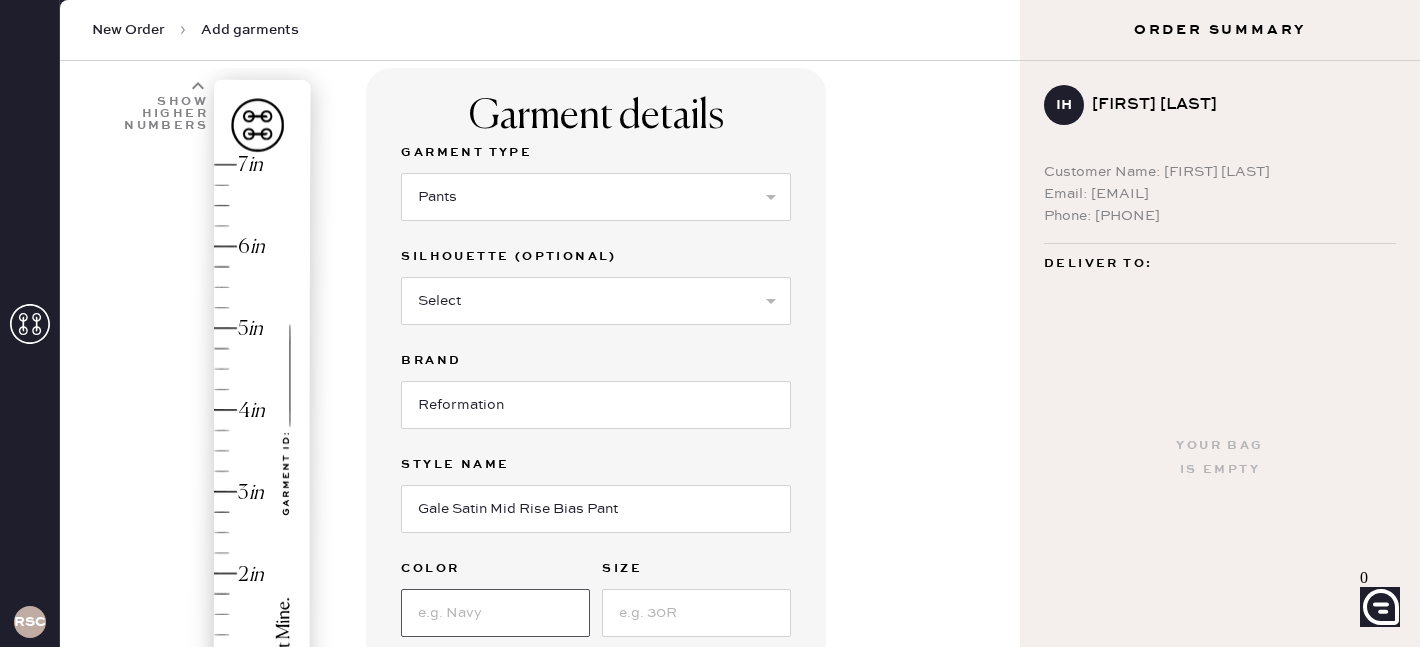 click at bounding box center (495, 613) 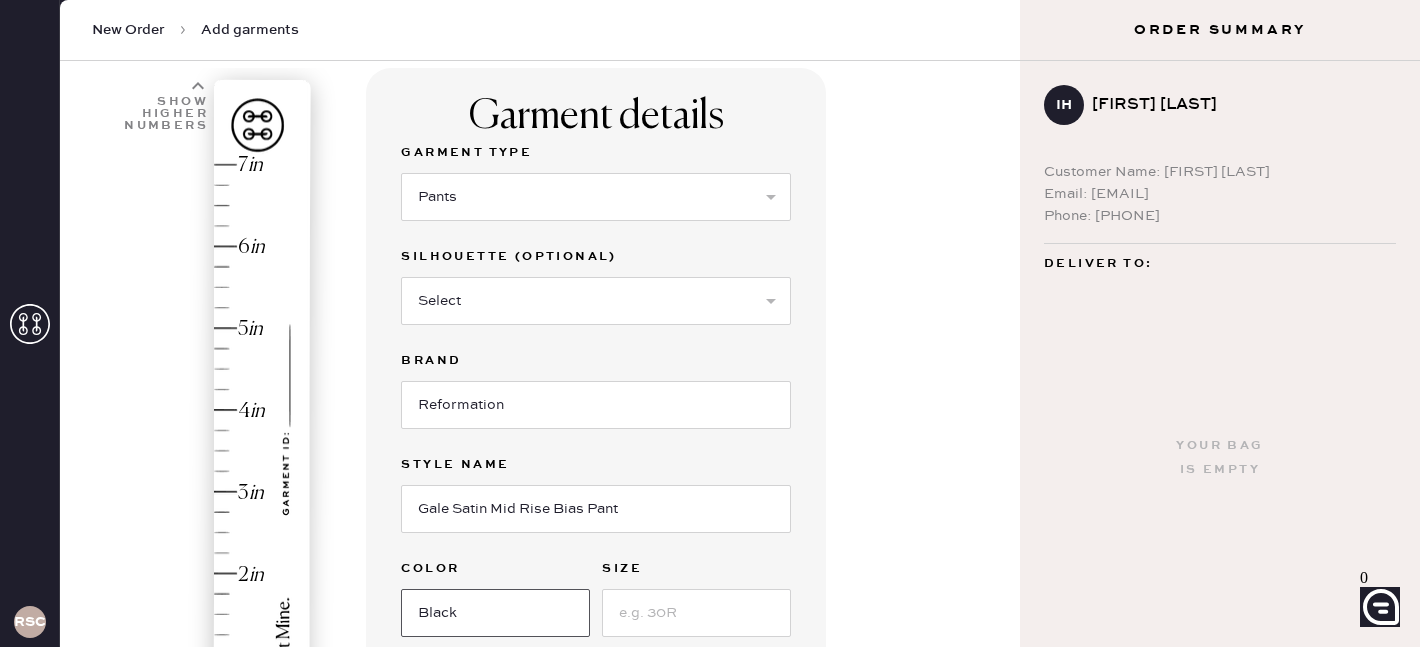 type on "Black" 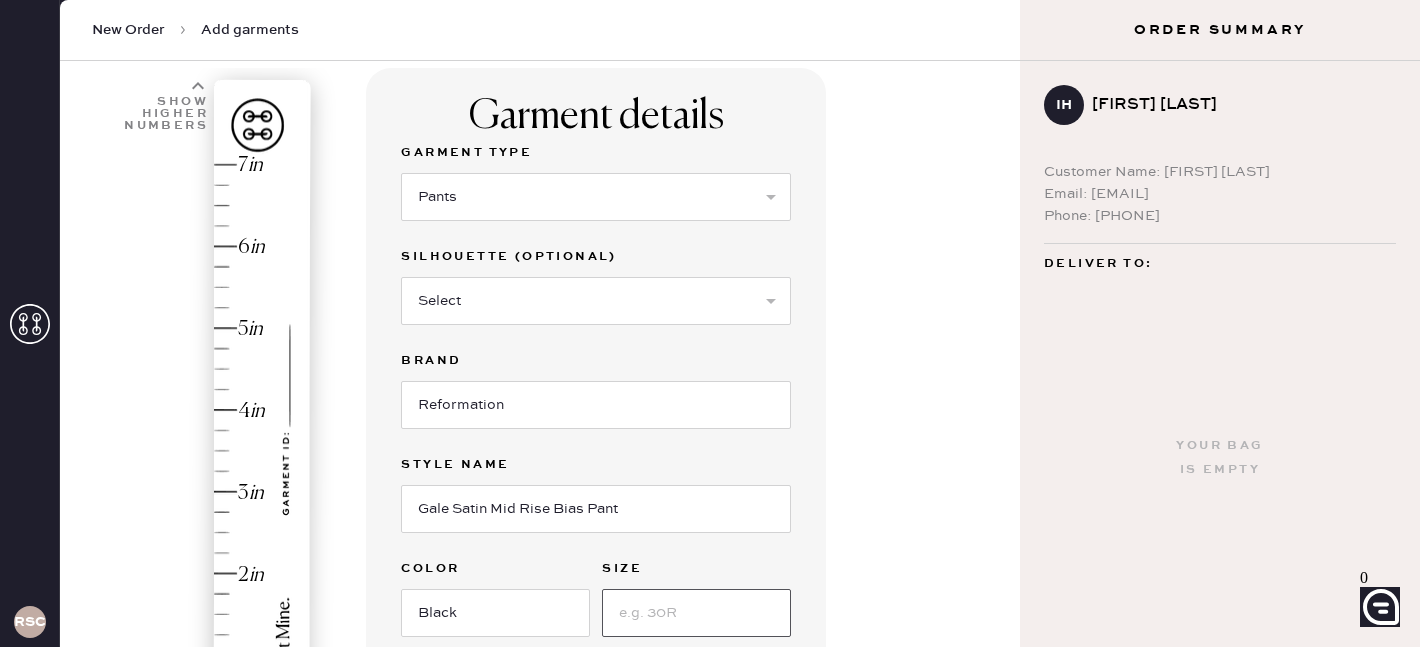 click at bounding box center [696, 613] 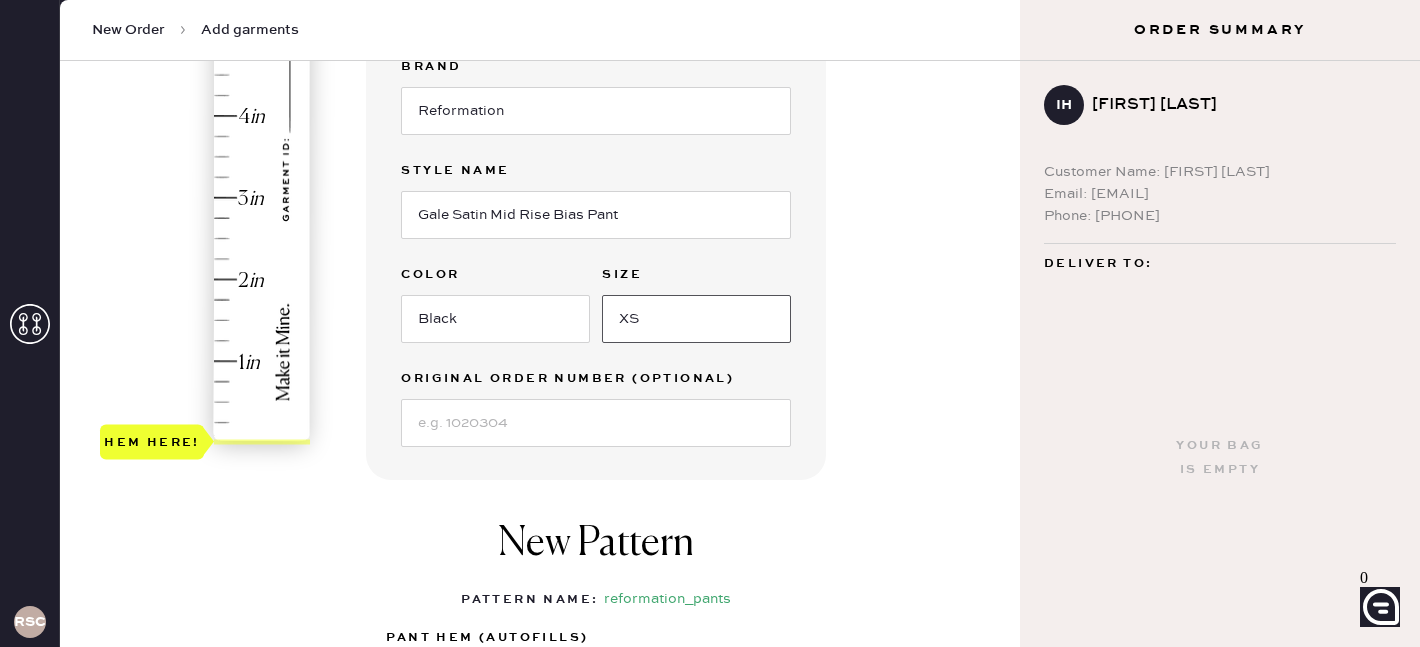 scroll, scrollTop: 431, scrollLeft: 0, axis: vertical 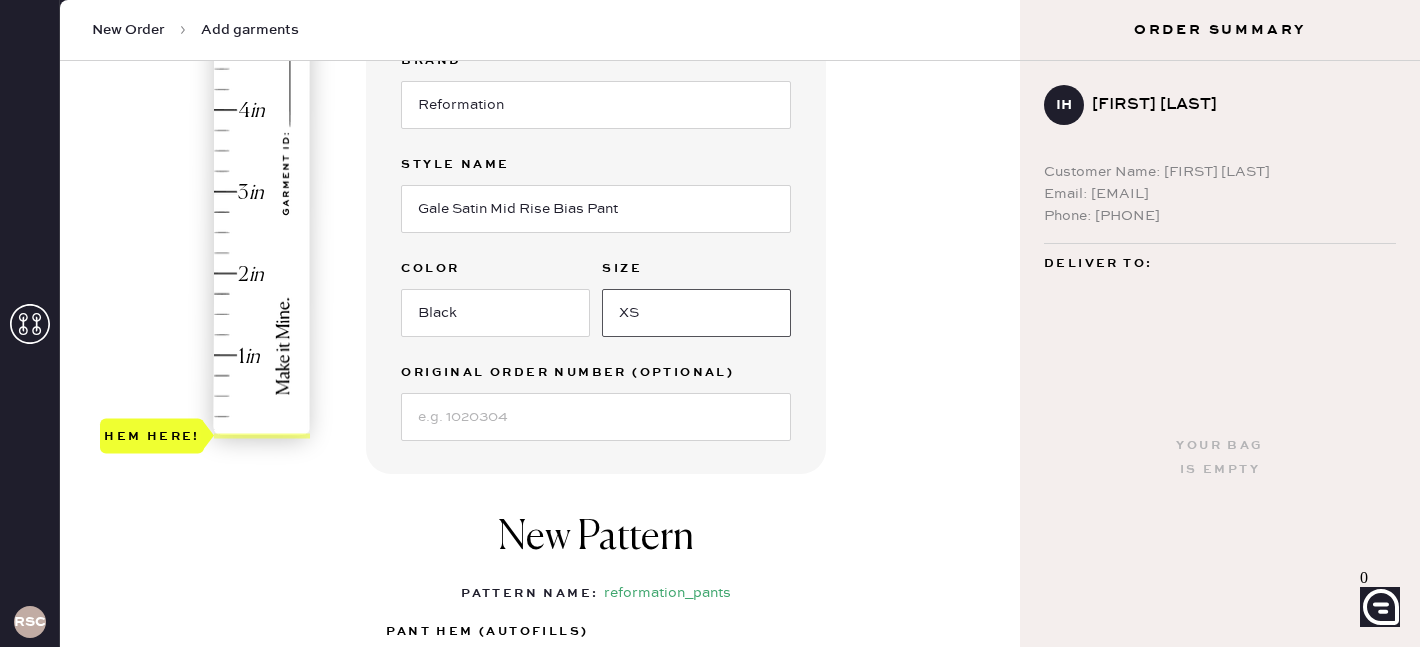type on "XS" 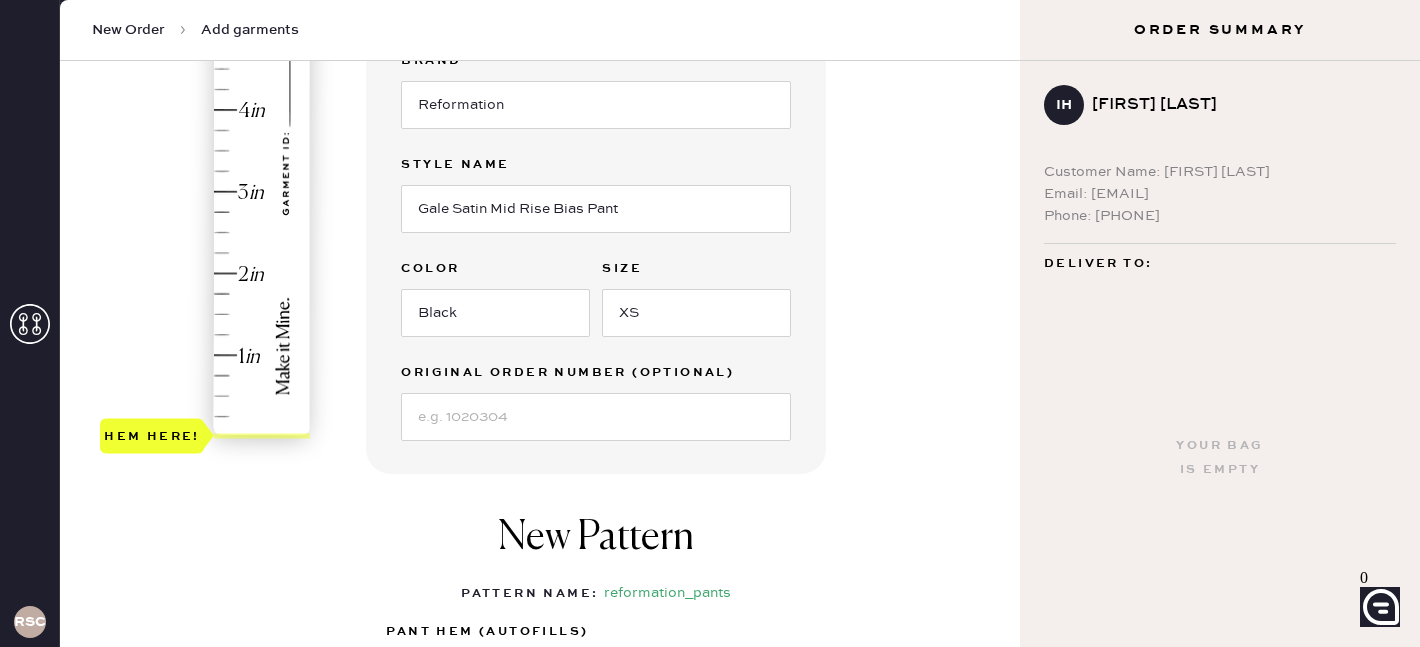 click on "Hem here!" at bounding box center [206, 151] 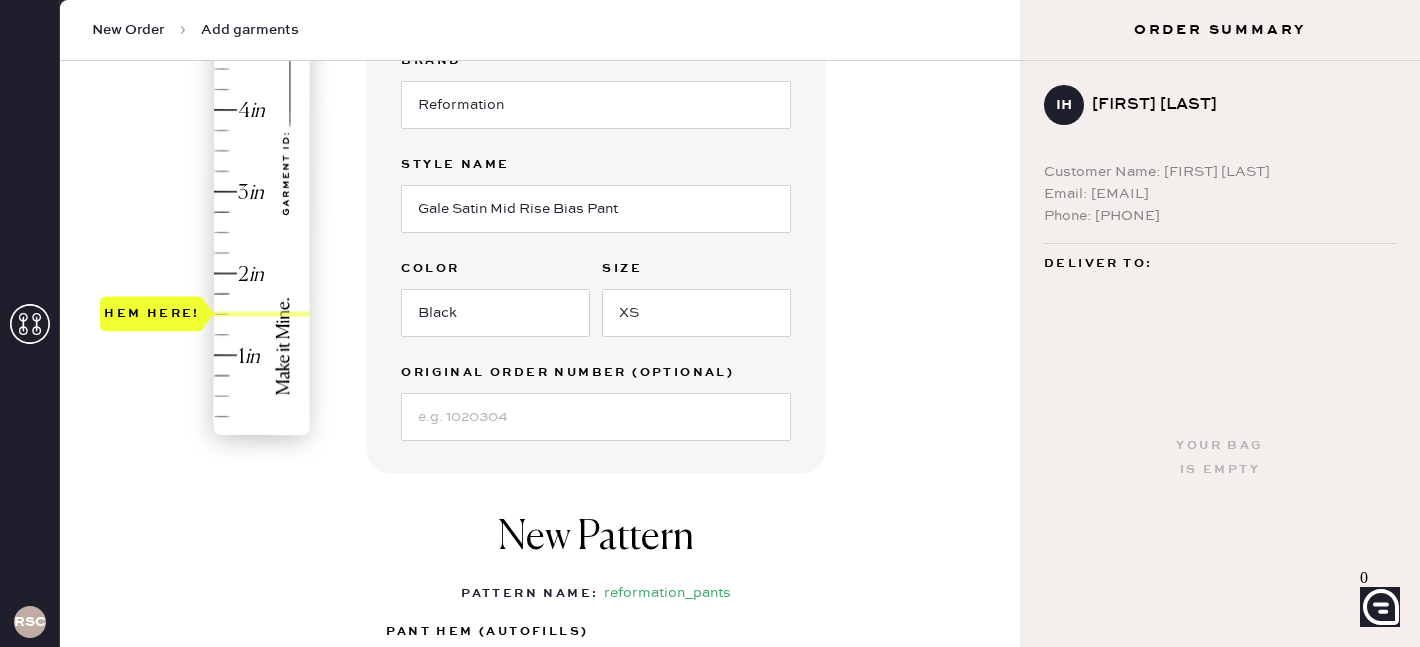 click on "Hem here!" at bounding box center [206, 151] 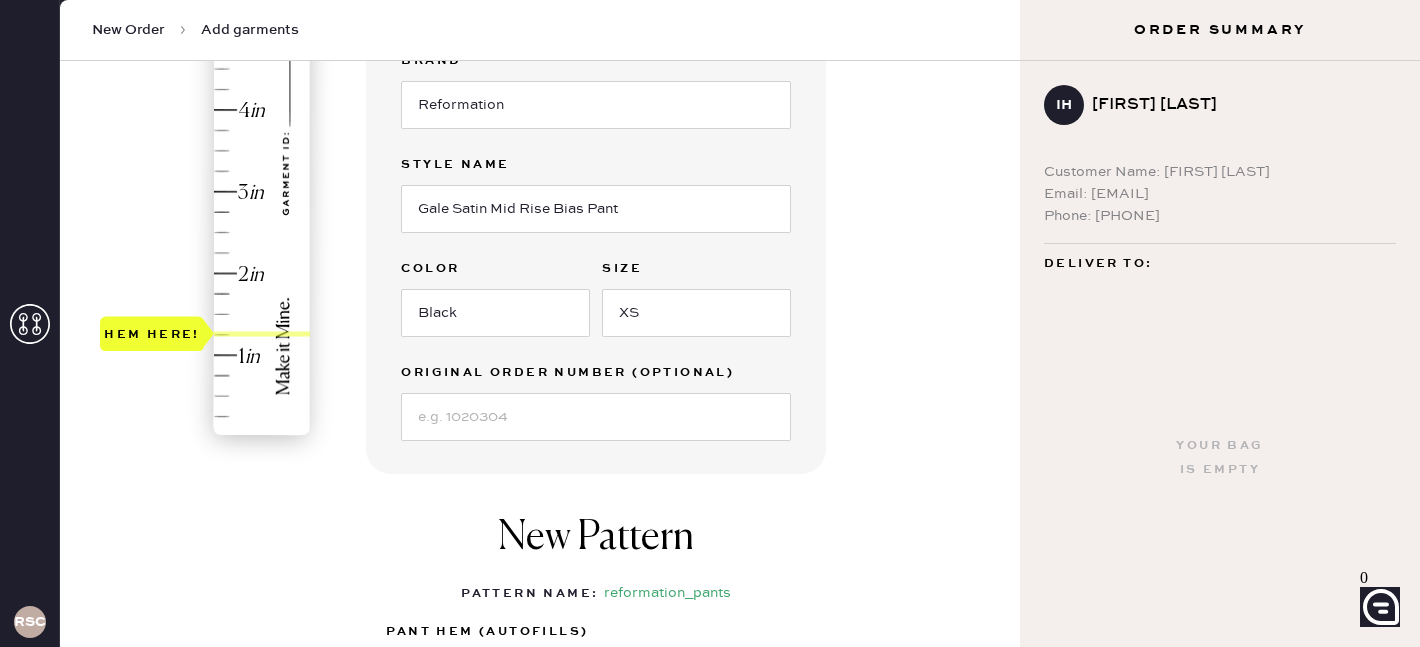 click on "Garment details Garment Type Select Basic Skirt Jeans Leggings Pants Shorts Basic Sleeved Dress Basic Sleeveless Dress Basic Strap Dress Strap Jumpsuit Button Down Top Sleeved Top Sleeveless Top Silhouette (optional) Select Joggers Shorts Cropped Flare Boot Cut Straight Skinny Other Brand Reformation Style name Gale Satin Mid Rise Bias Pant Color Black Size XS Original Order Number (Optional)" at bounding box center [596, 121] 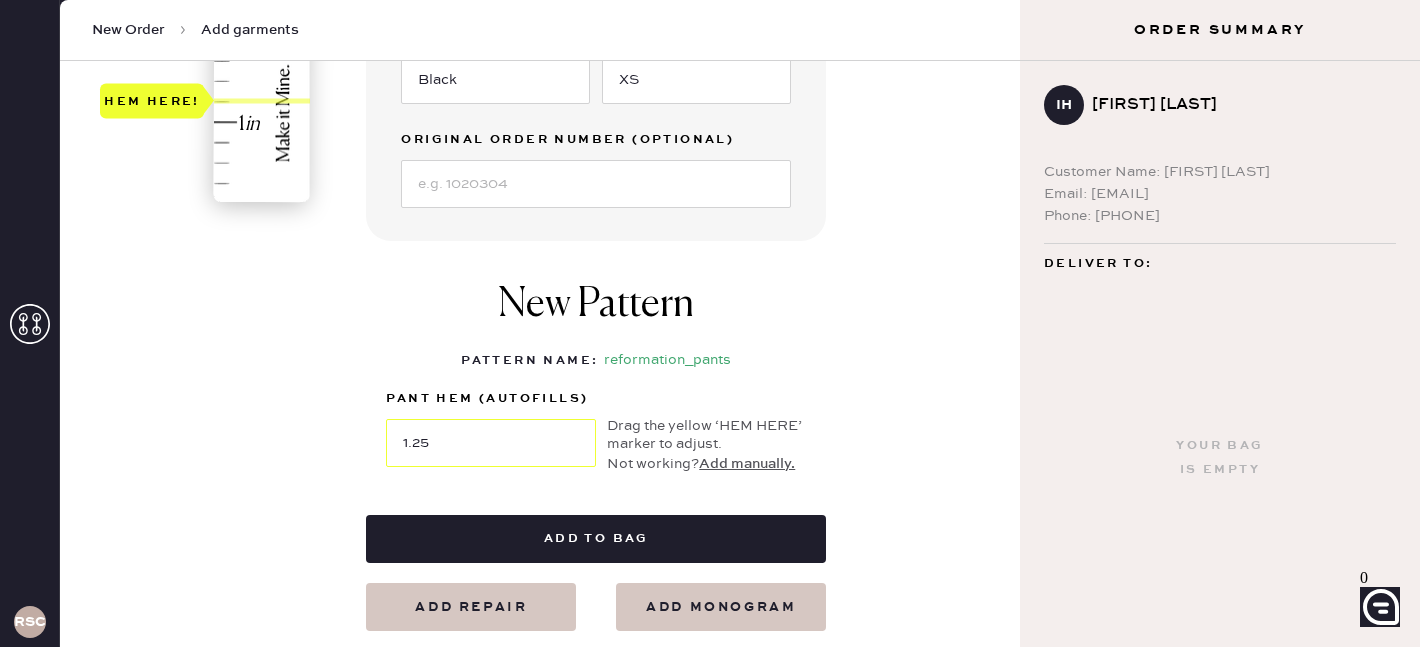 scroll, scrollTop: 665, scrollLeft: 0, axis: vertical 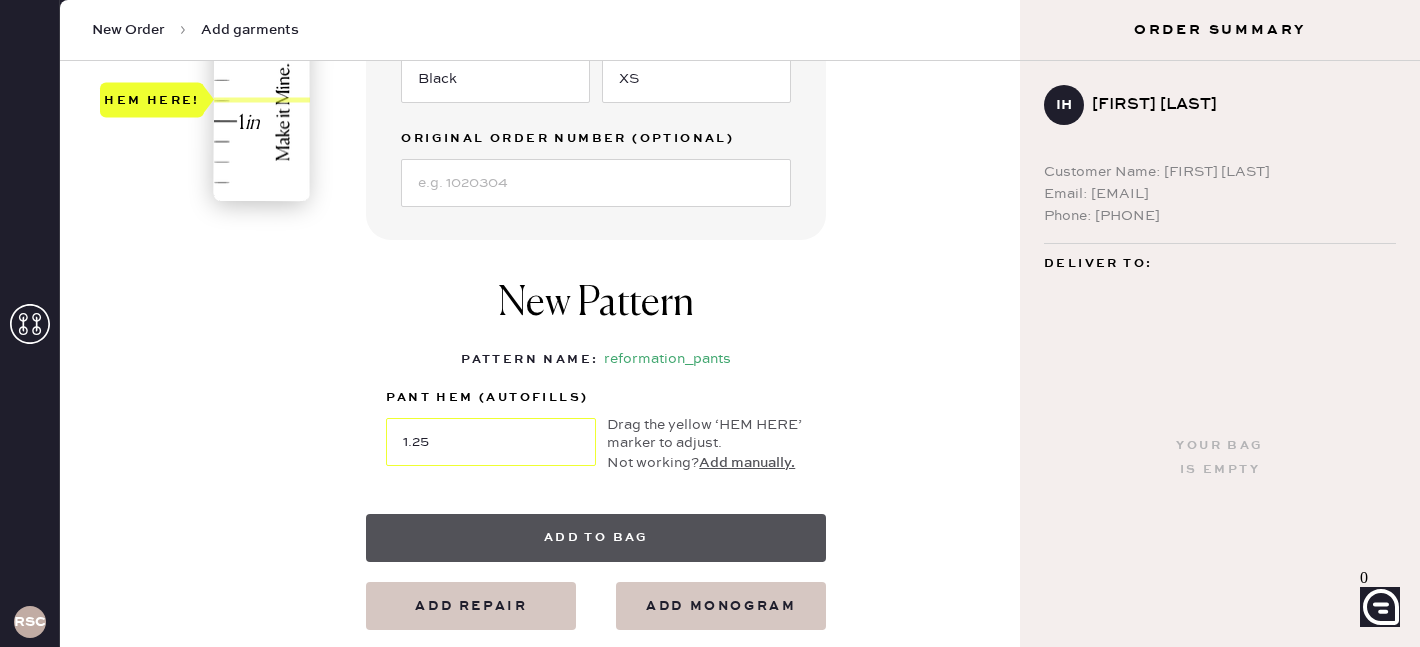 click on "Add to bag" at bounding box center (596, 538) 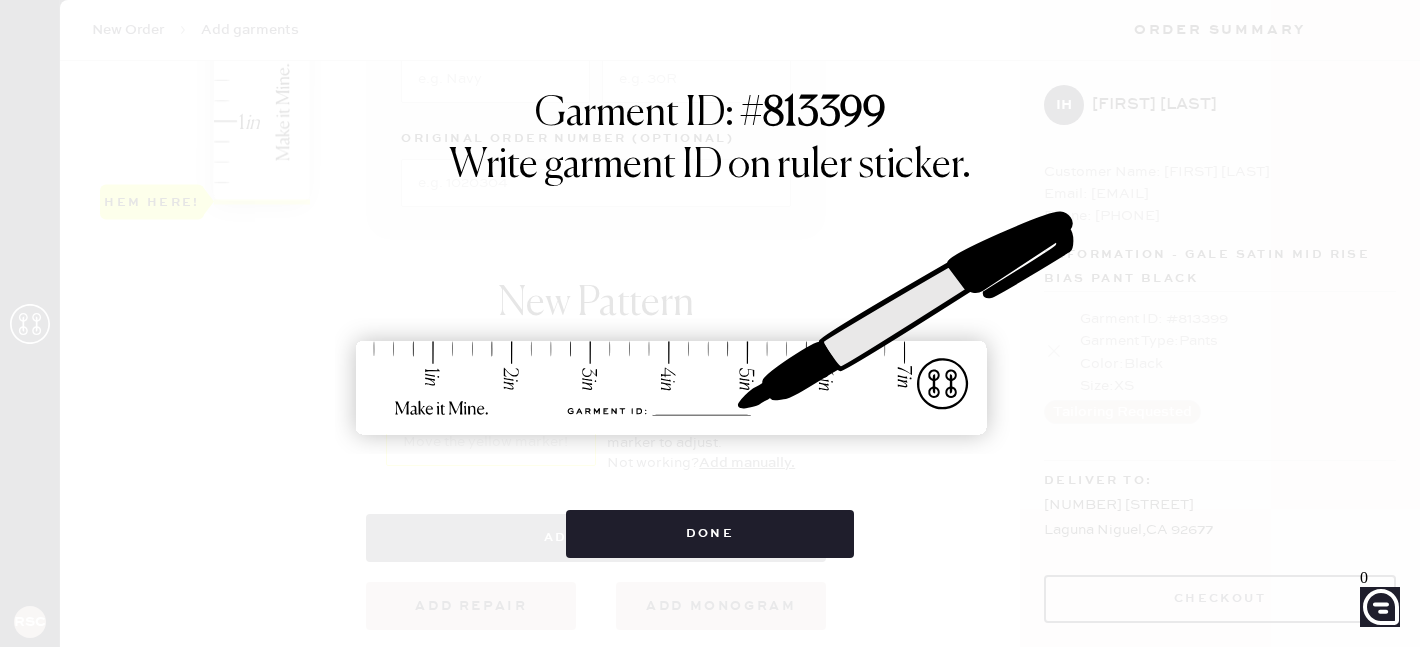 click on "Done" at bounding box center [710, 534] 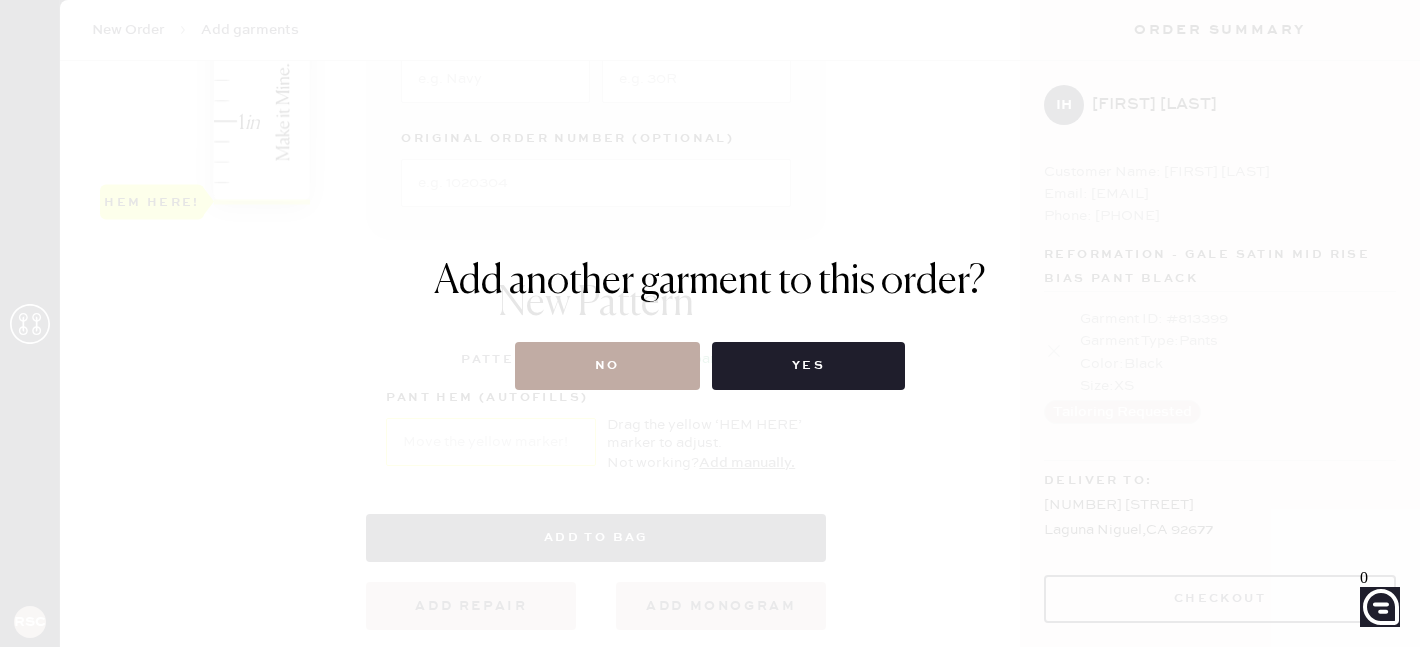 click on "No" at bounding box center [607, 366] 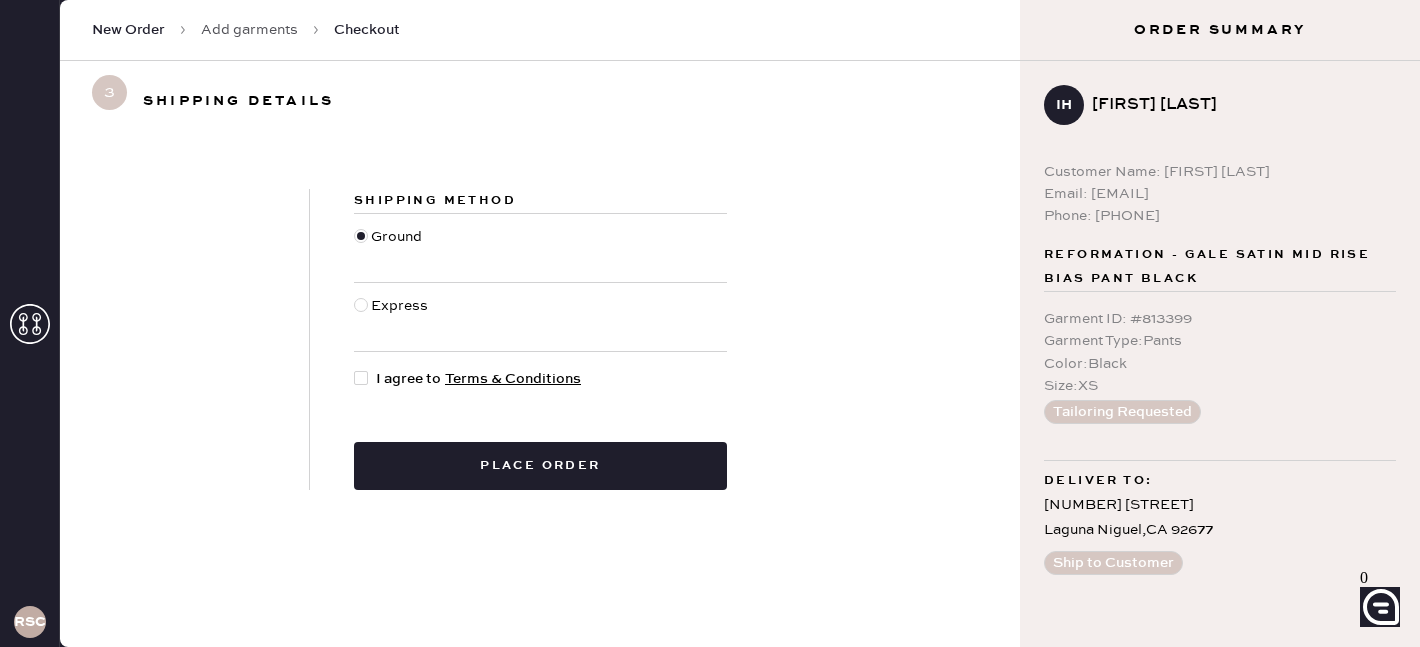click at bounding box center [361, 378] 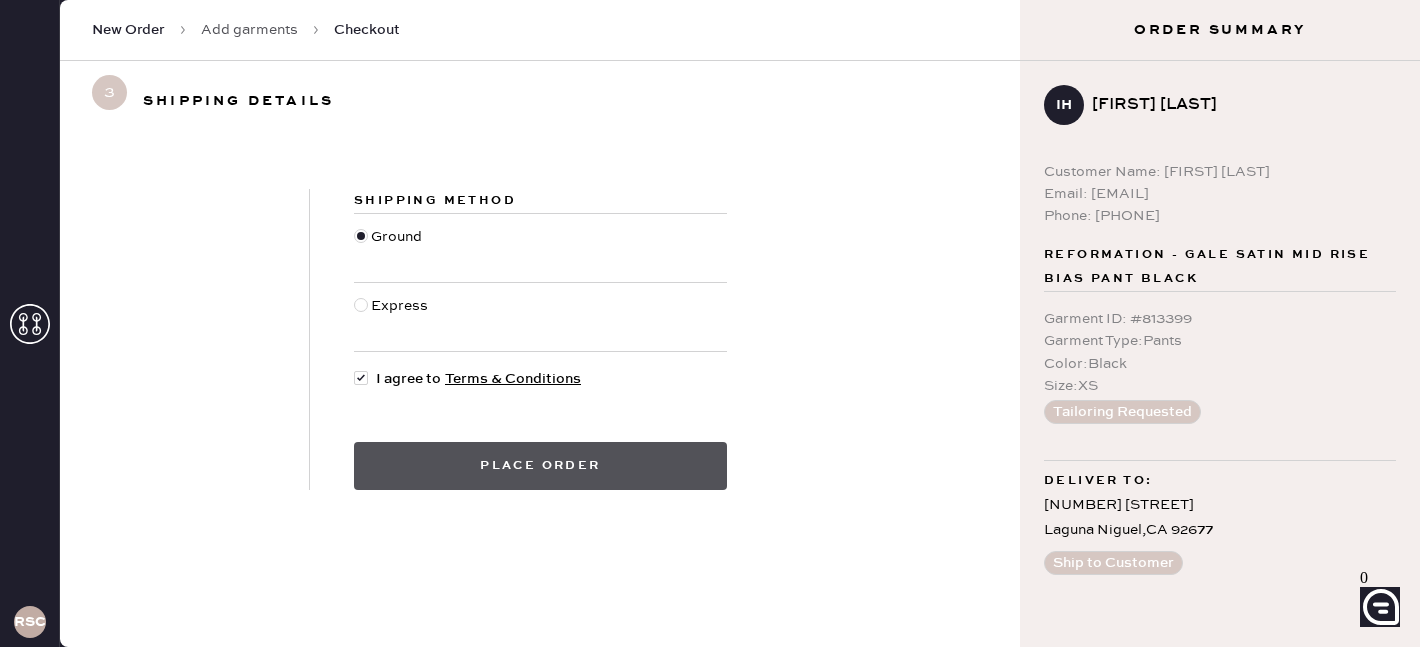 click on "Place order" at bounding box center (540, 466) 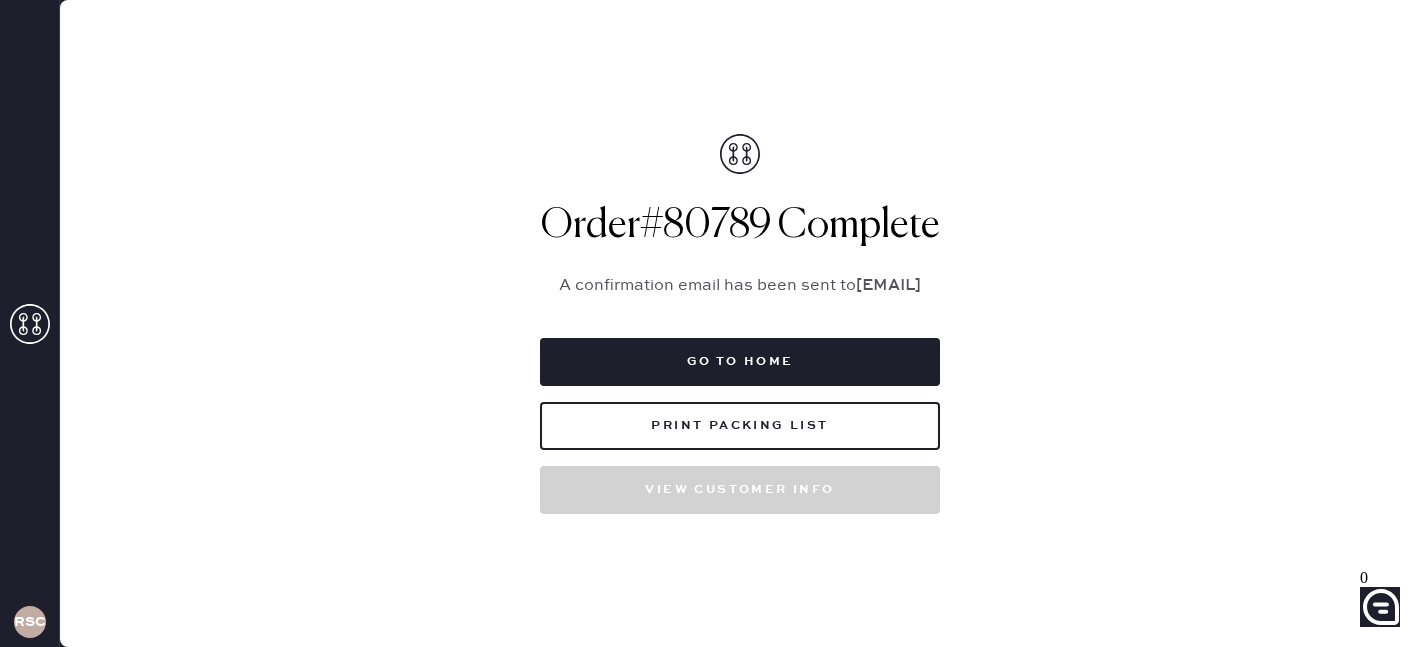 click on "Packing list Order  # [ORDER_NUMBER] Customer information # [CUSTOMER_ID]   [FIRST]   [LAST]   [EMAIL] ID Description QTY [ITEM_ID] Pants
- Reformation
- Gale Satin Mid Rise Bias Pant  Black
- Size: XS
1 Order  # [ORDER_NUMBER]   Complete A confirmation email has been sent to  [EMAIL] Go to home Print Packing List View customer info" at bounding box center [740, 323] 